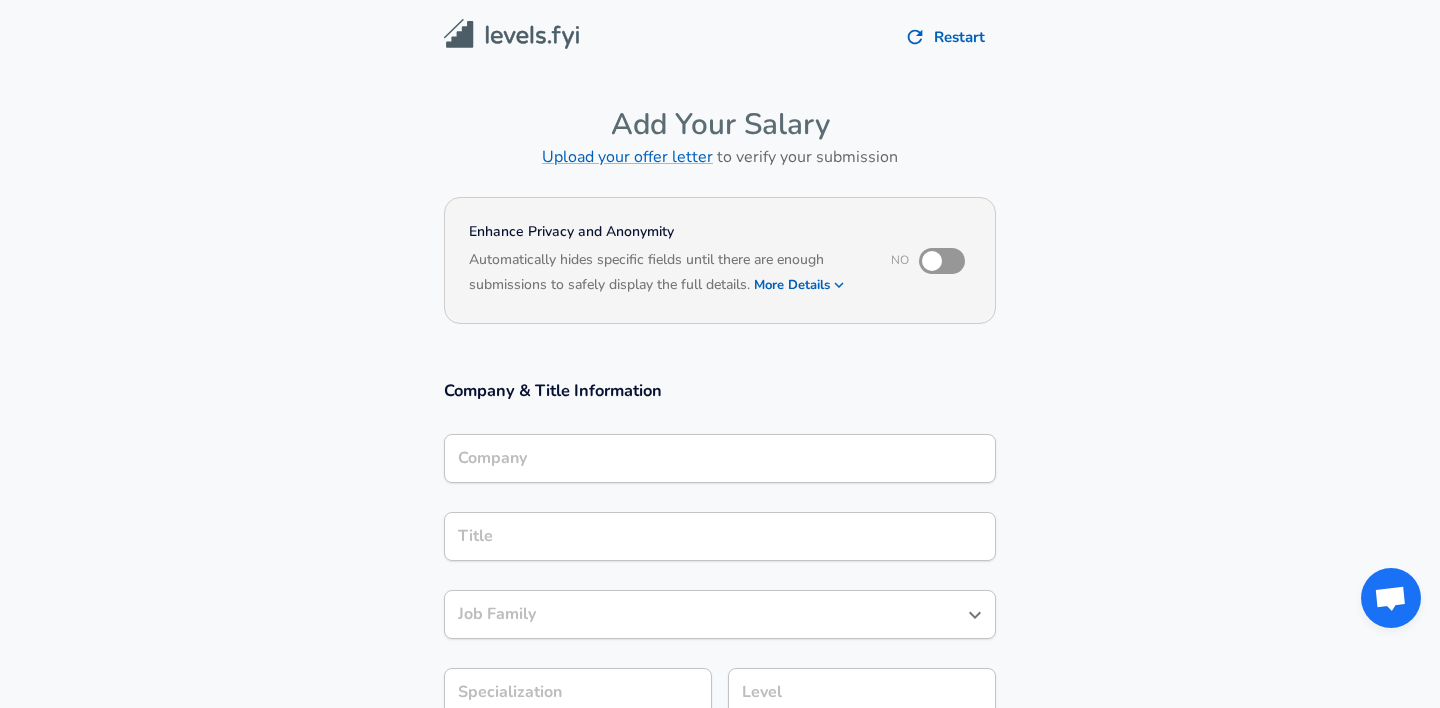 scroll, scrollTop: 0, scrollLeft: 0, axis: both 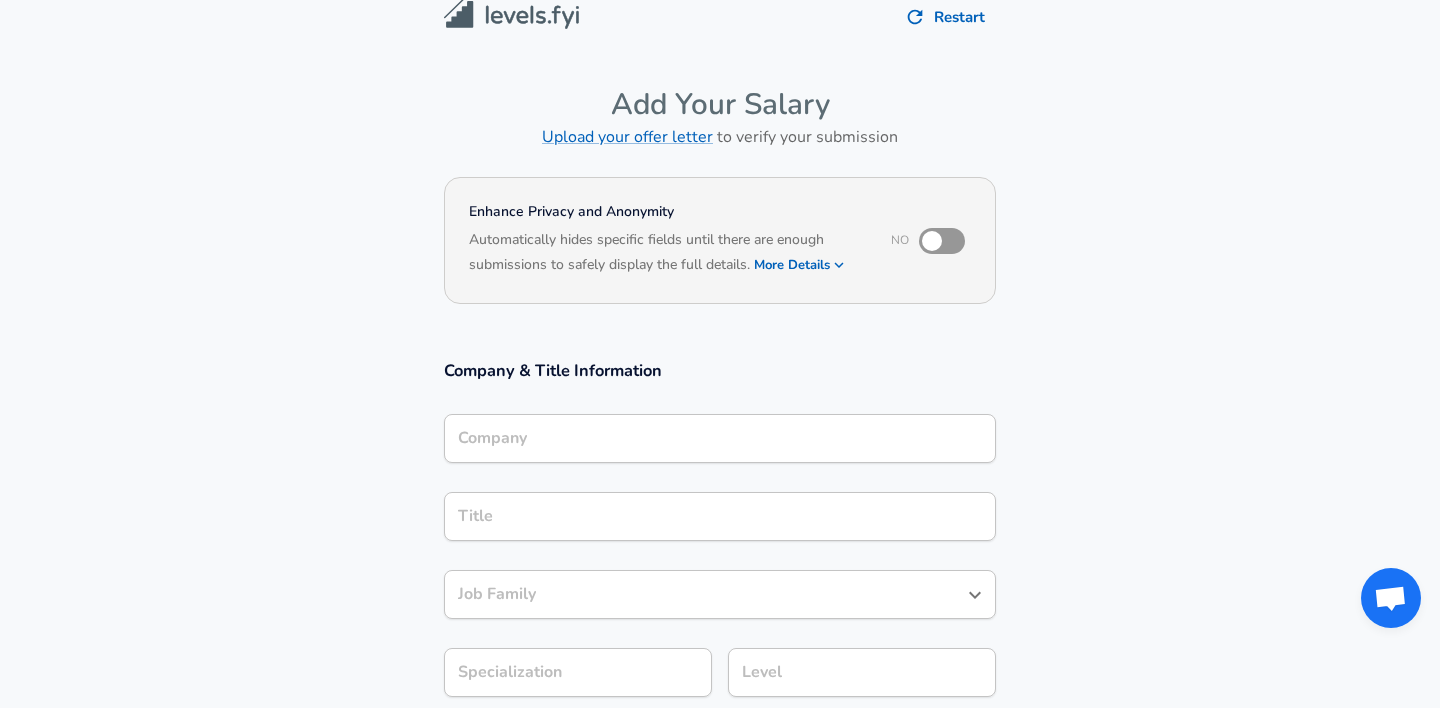 click on "Company" at bounding box center [720, 438] 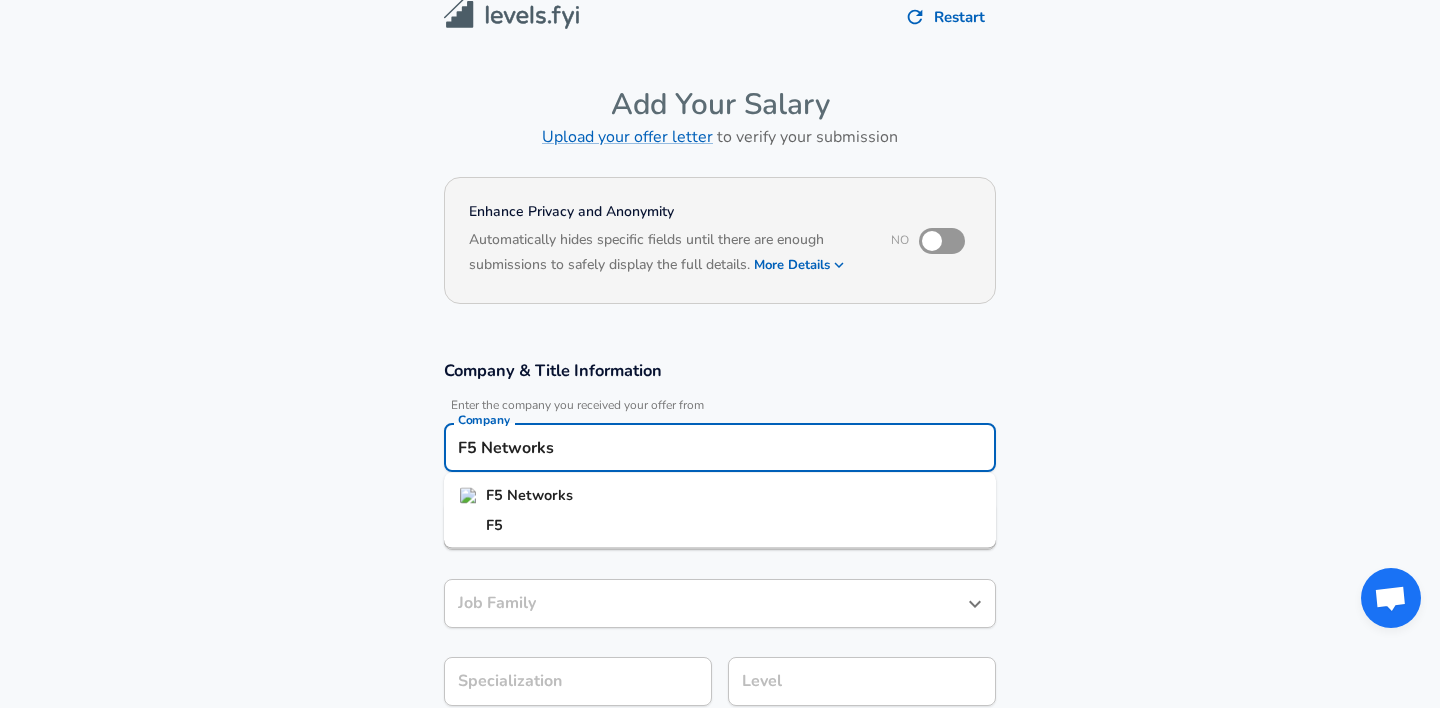click on "F5     Networks" at bounding box center [529, 496] 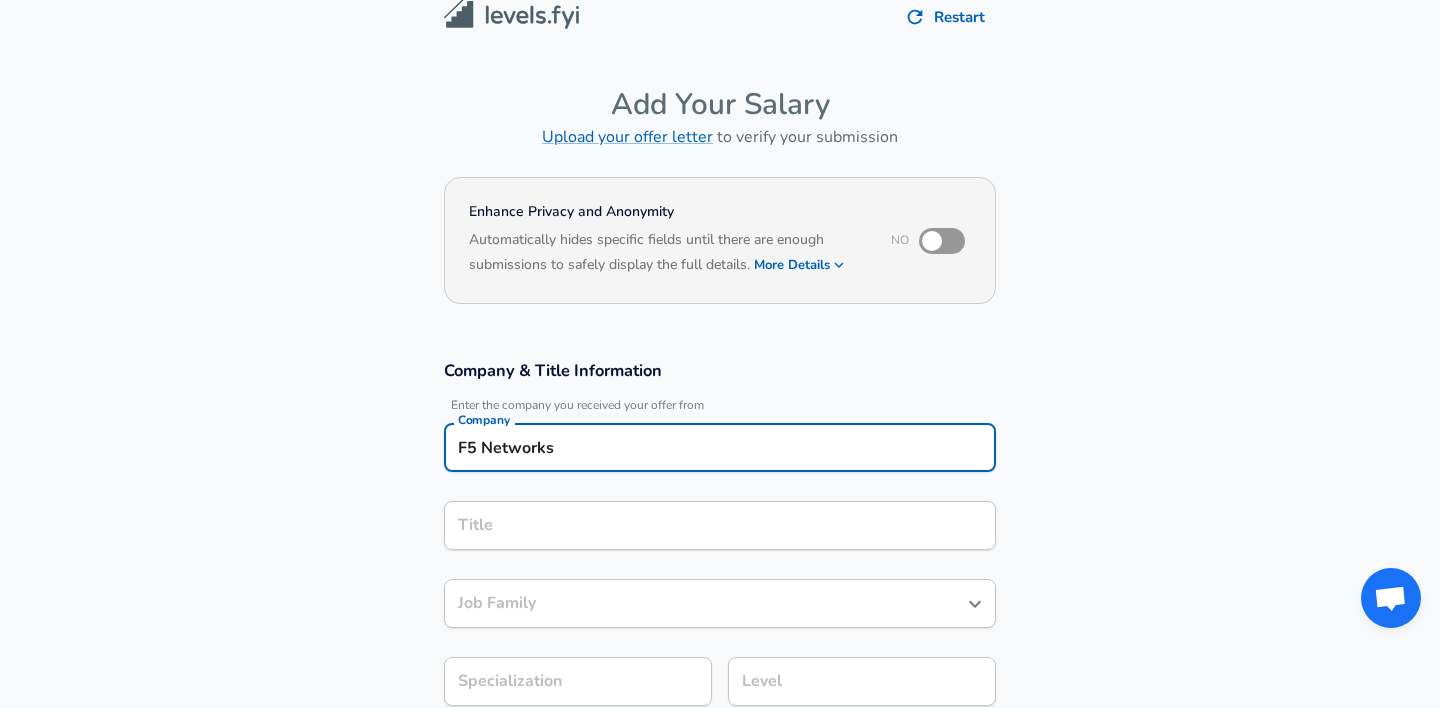 type on "F5 Networks" 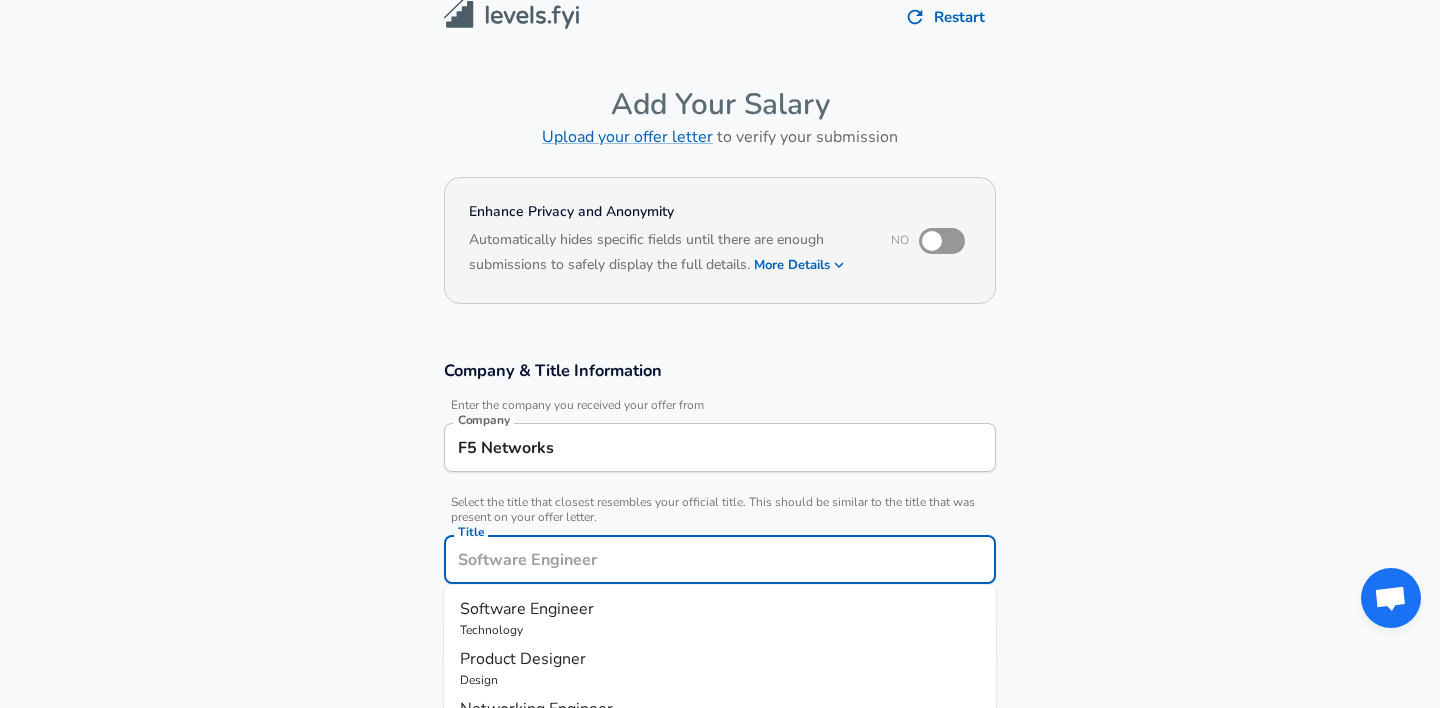 scroll, scrollTop: 60, scrollLeft: 0, axis: vertical 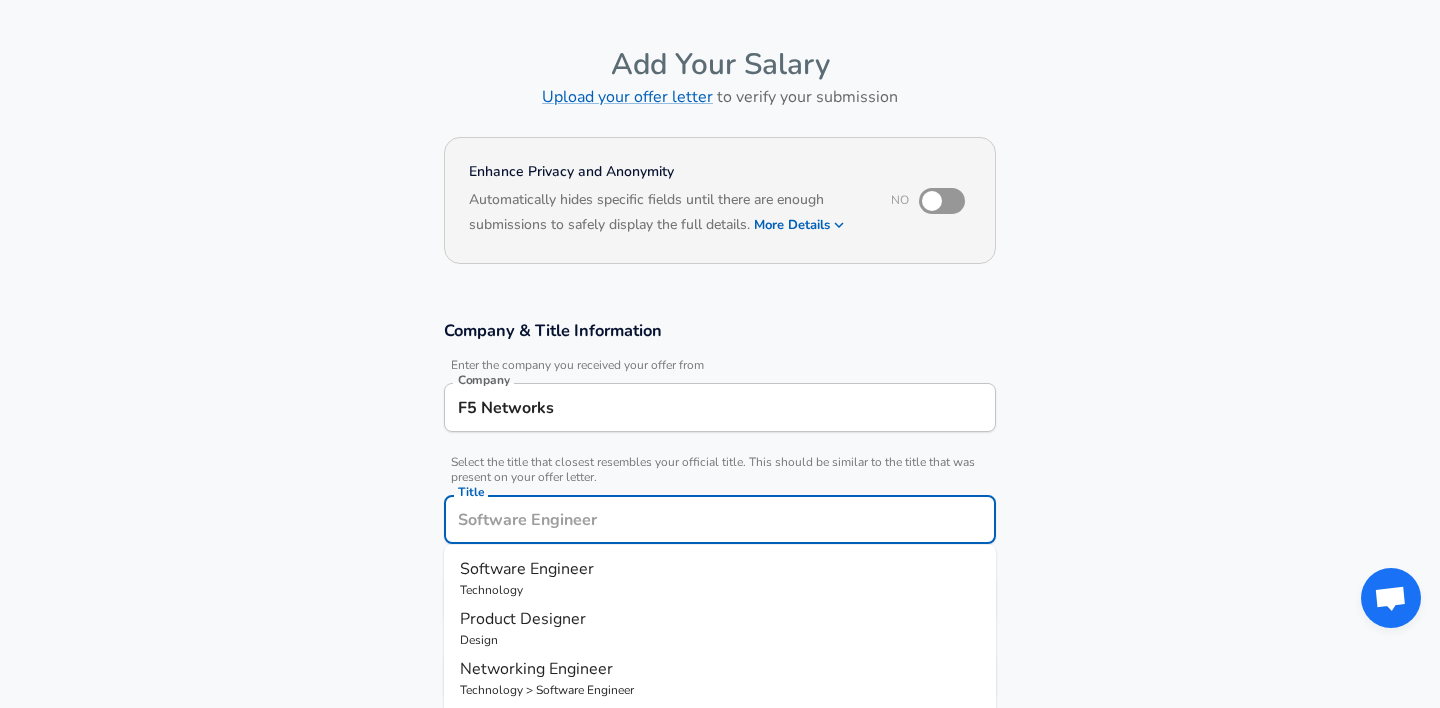 click on "Title" at bounding box center (720, 519) 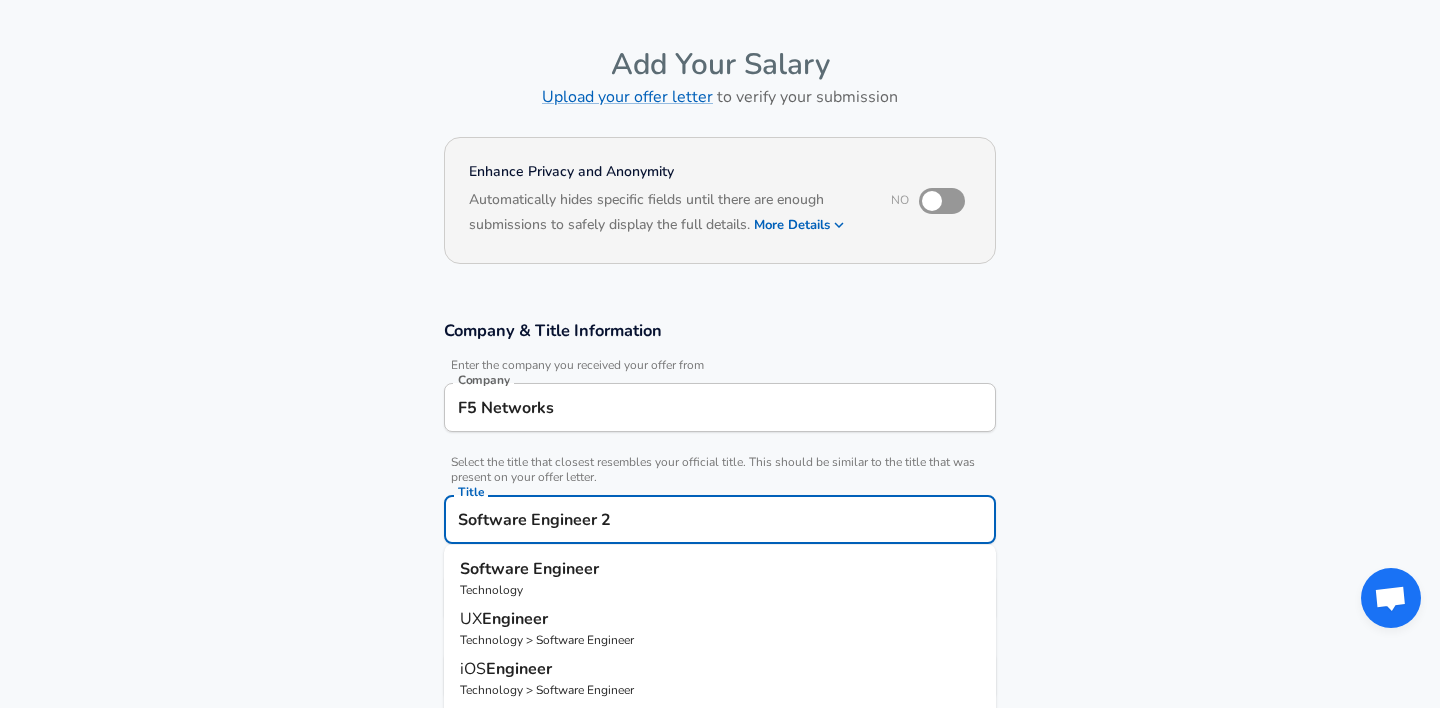 click on "Software     Engineer" at bounding box center (720, 569) 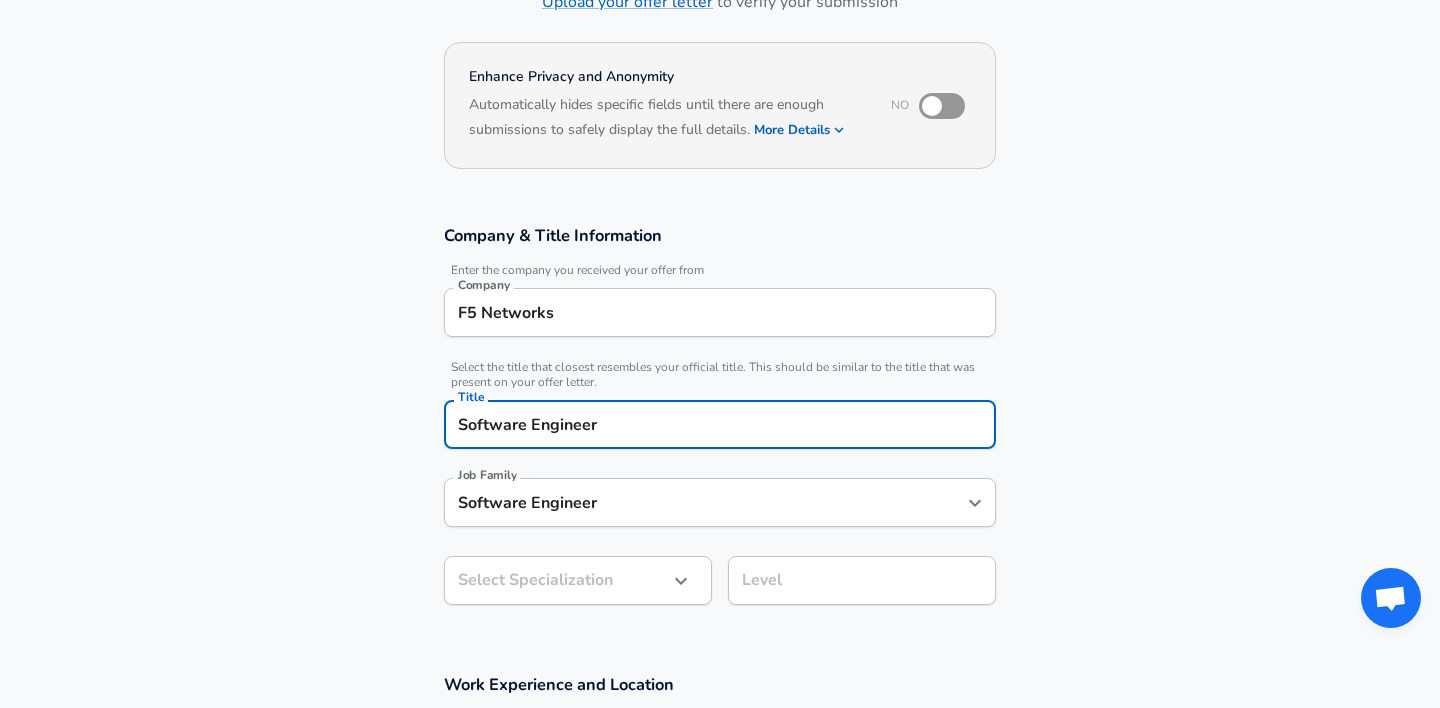 scroll, scrollTop: 158, scrollLeft: 0, axis: vertical 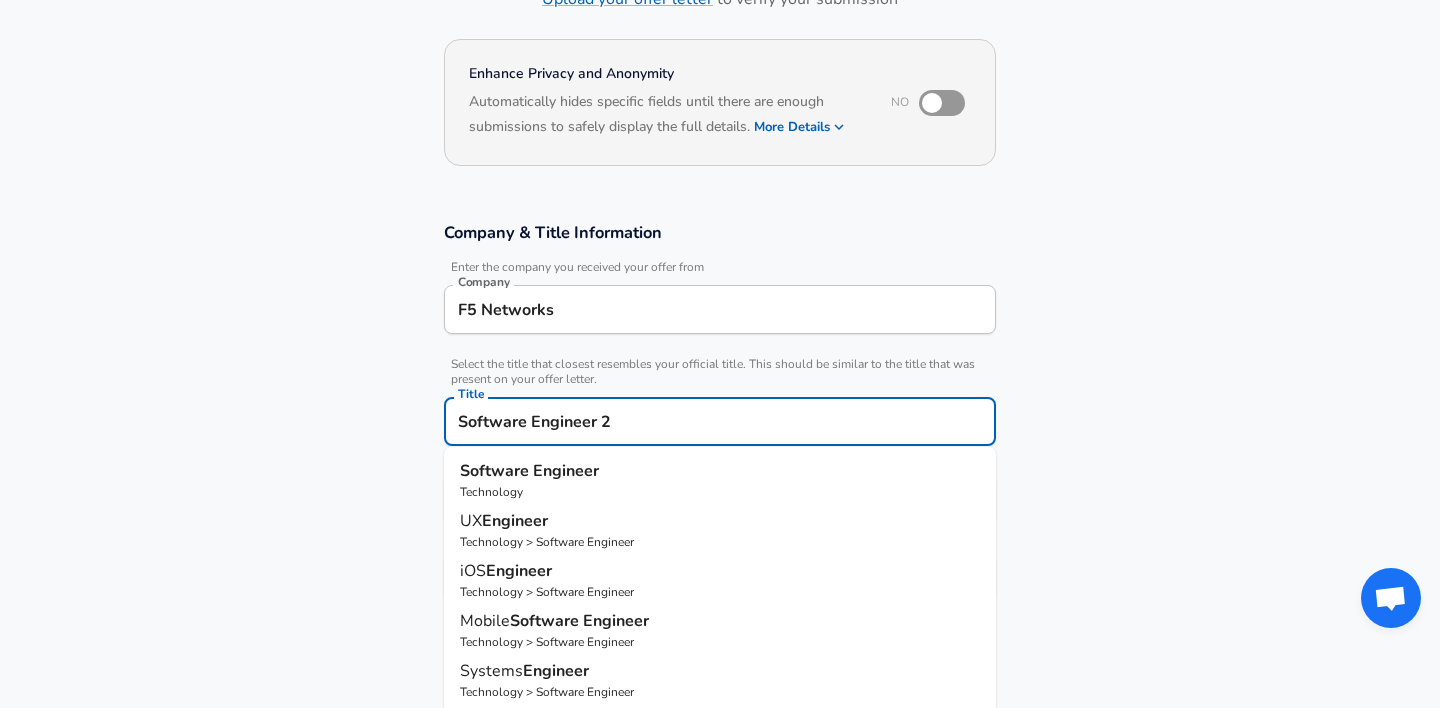click on "Software     Engineer" at bounding box center [720, 471] 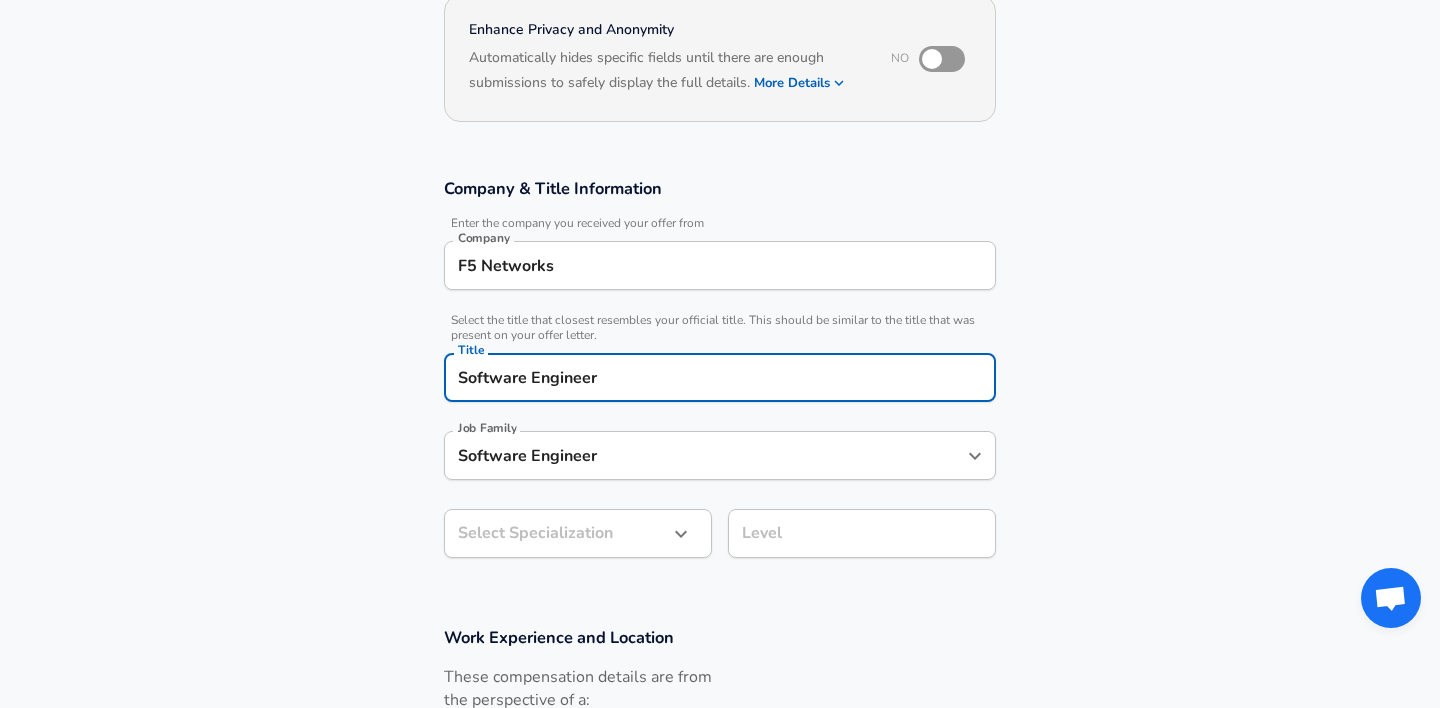 click on "F5 Networks
Company   Select the title that closest resembles your official title. This should be similar to the title that was present on your offer letter. Title Software Engineer Title Job Family Software Engineer Job Family Select Specialization ​ Select Specialization Level Level Work Experience and Location These compensation details are from the perspective of a: New Offer Employee Submit Salary By continuing, you are agreeing to Levels.fyi's   Terms of Use   and   Privacy Policy . 2025" at bounding box center [720, 152] 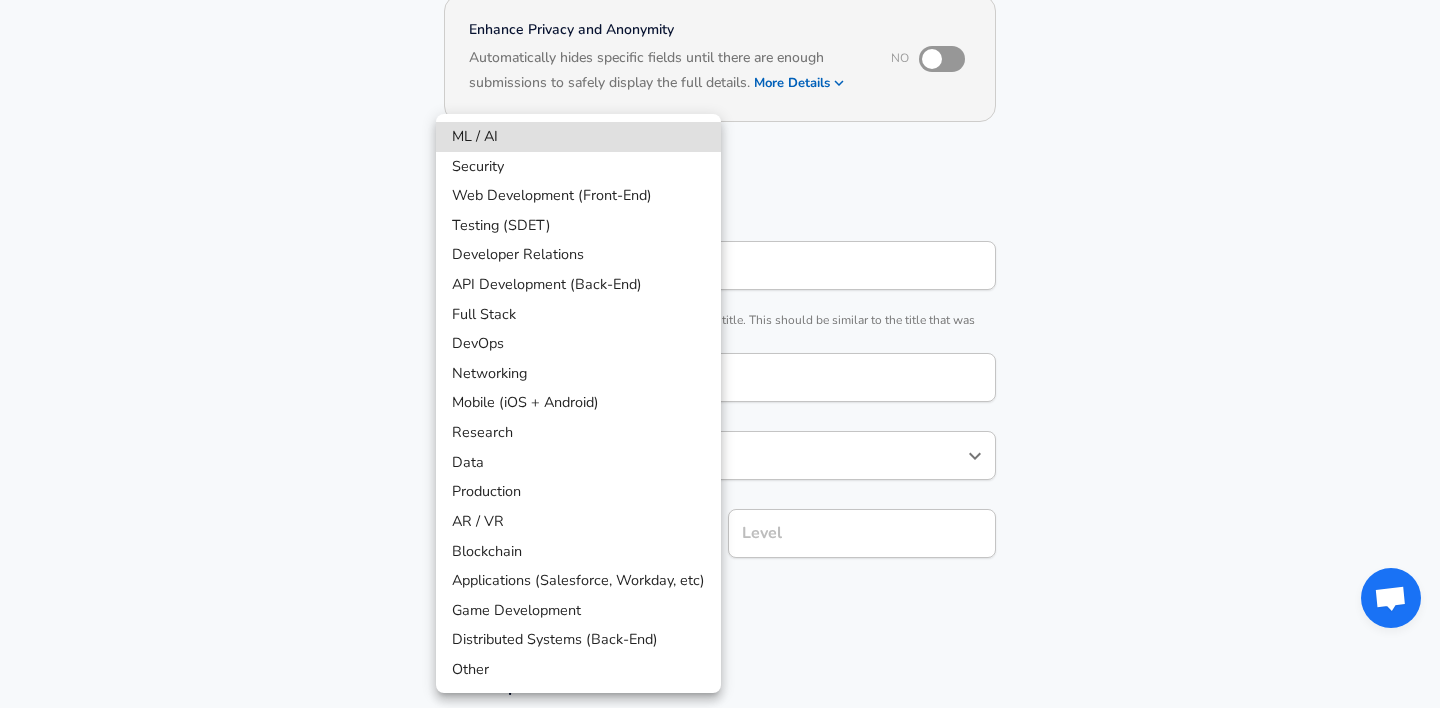 scroll, scrollTop: 262, scrollLeft: 0, axis: vertical 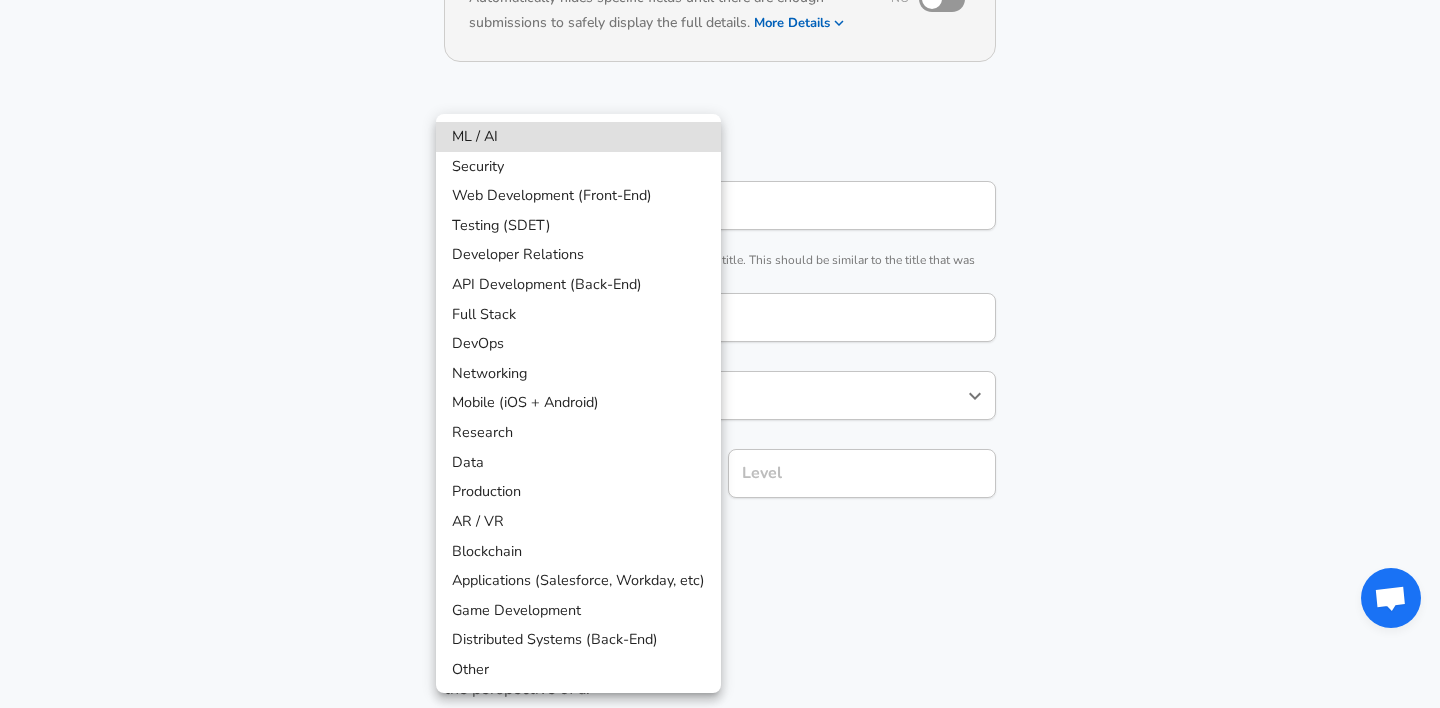type 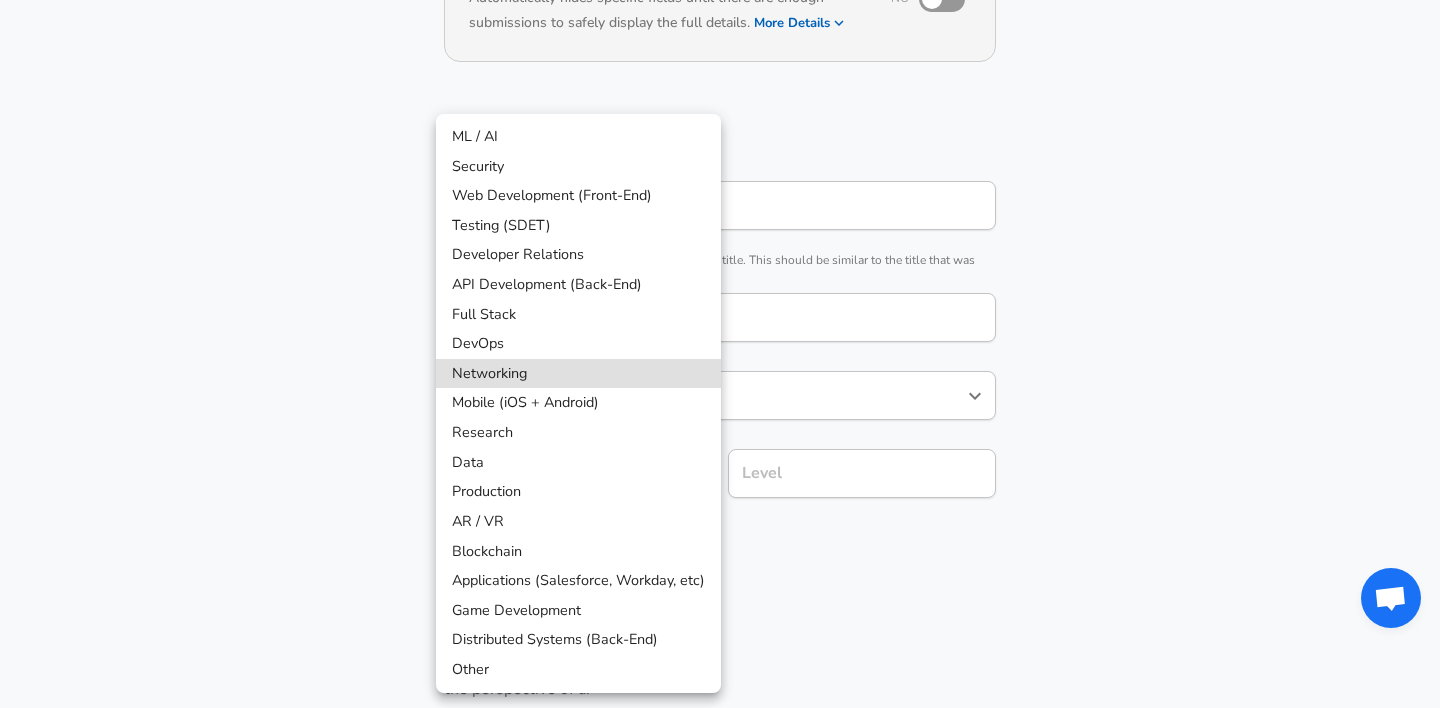 click on "Networking" at bounding box center (578, 374) 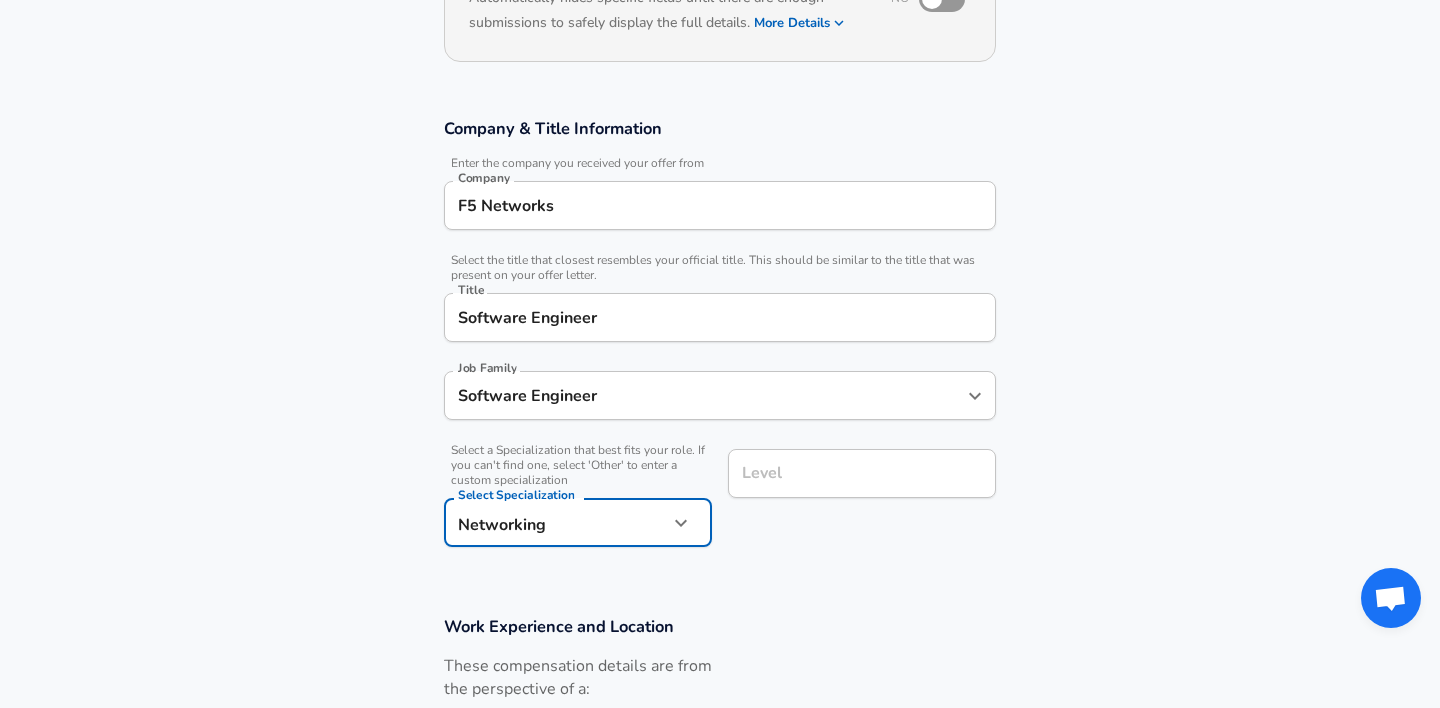 click on "Level" at bounding box center [862, 473] 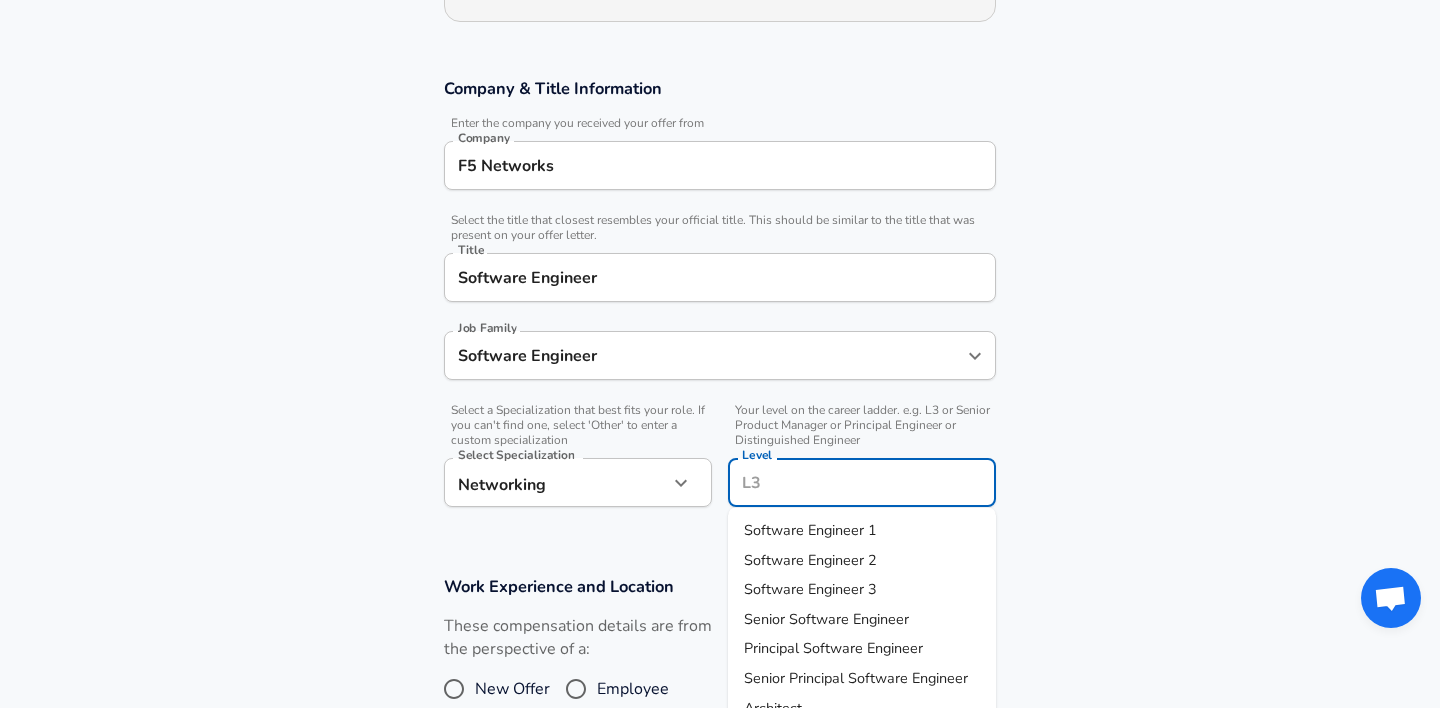 click on "Software Engineer 2" at bounding box center (810, 559) 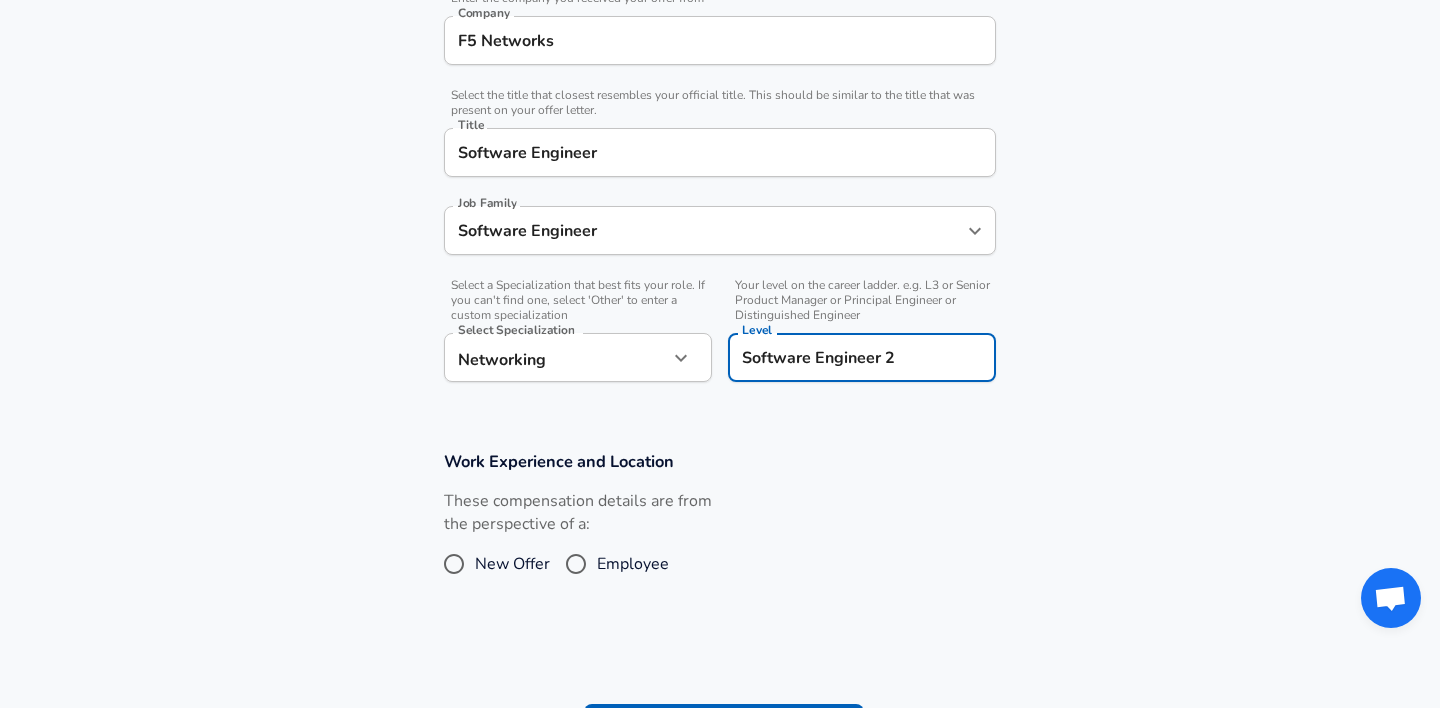 scroll, scrollTop: 437, scrollLeft: 0, axis: vertical 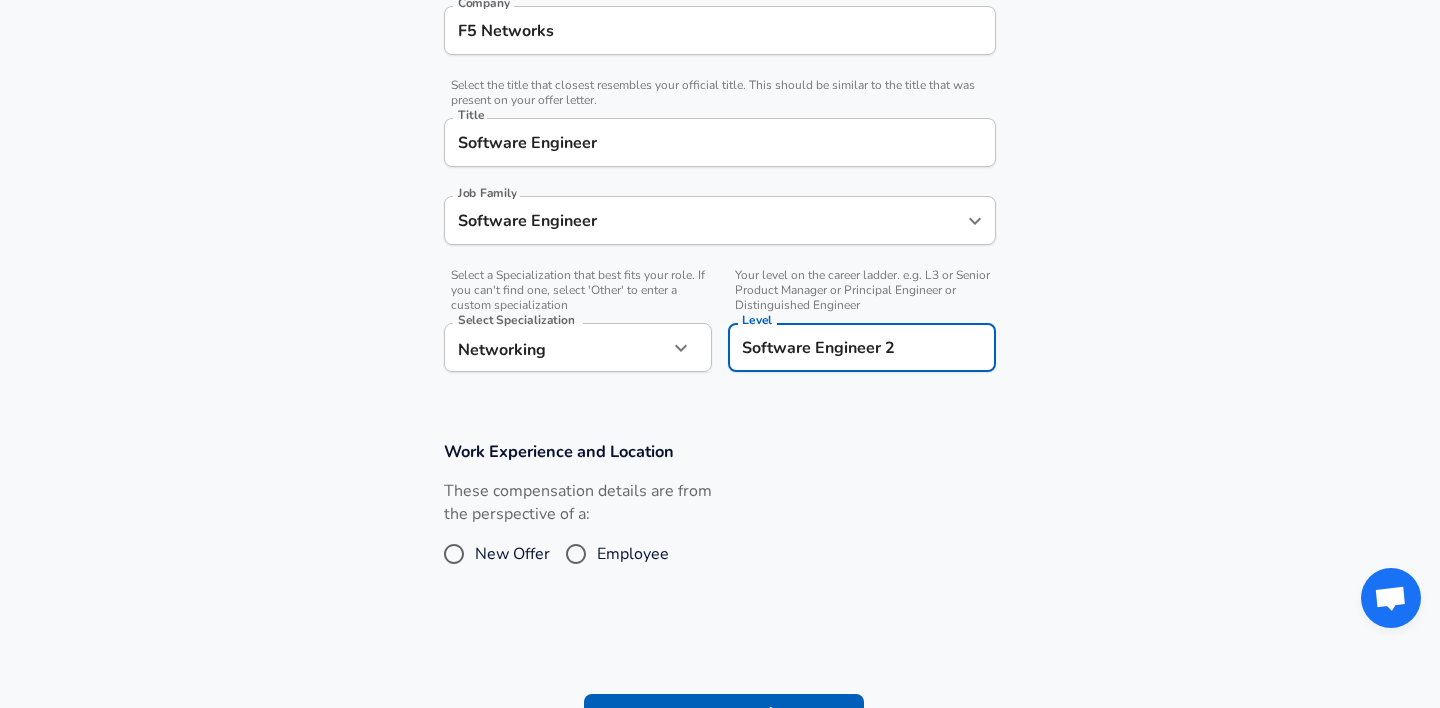 click on "Employee" at bounding box center [576, 554] 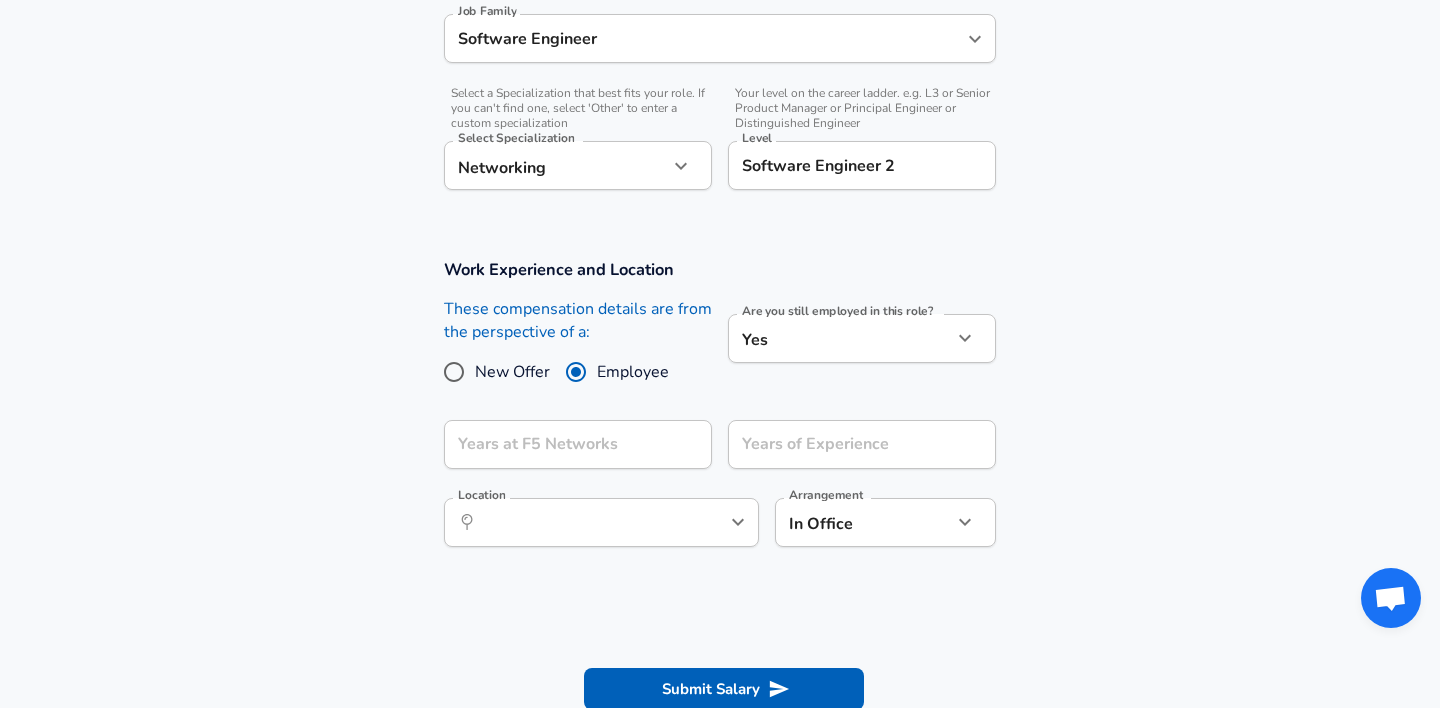 scroll, scrollTop: 622, scrollLeft: 0, axis: vertical 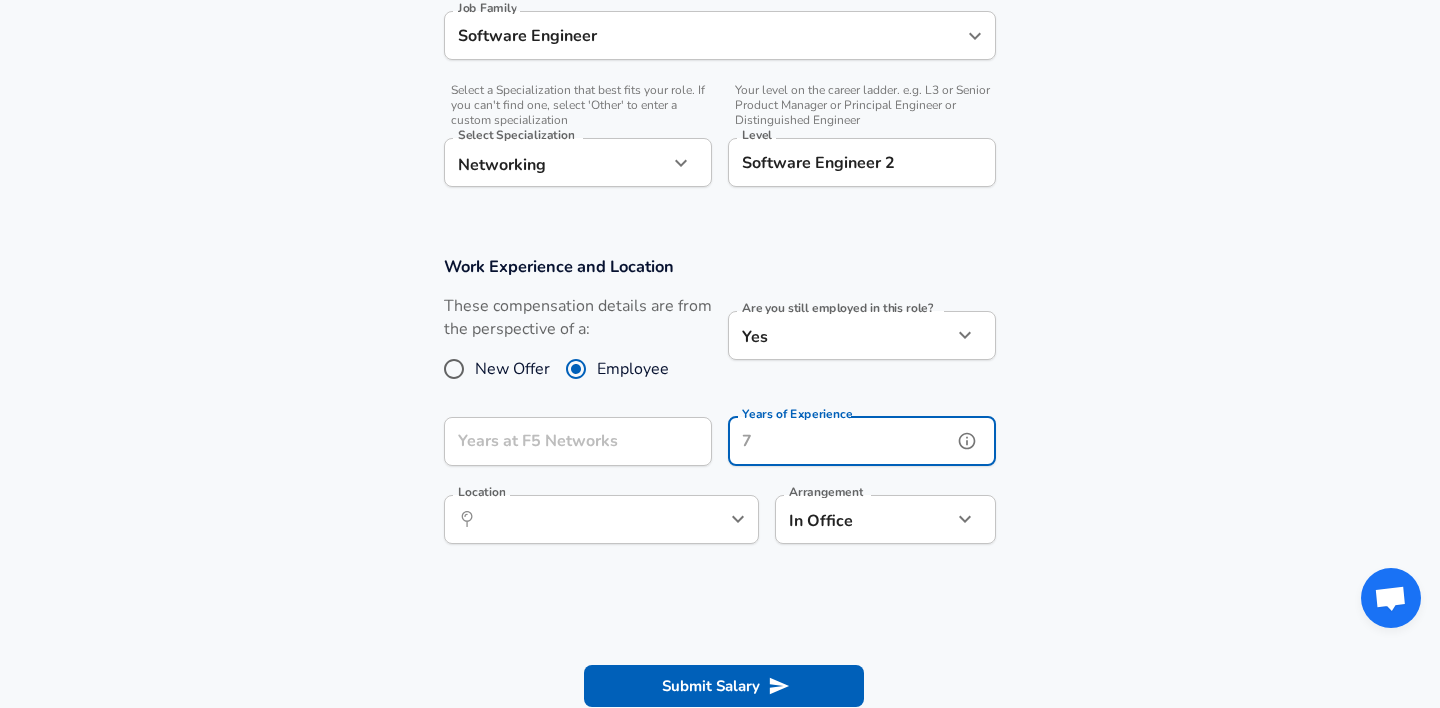click on "Years of Experience" at bounding box center (840, 441) 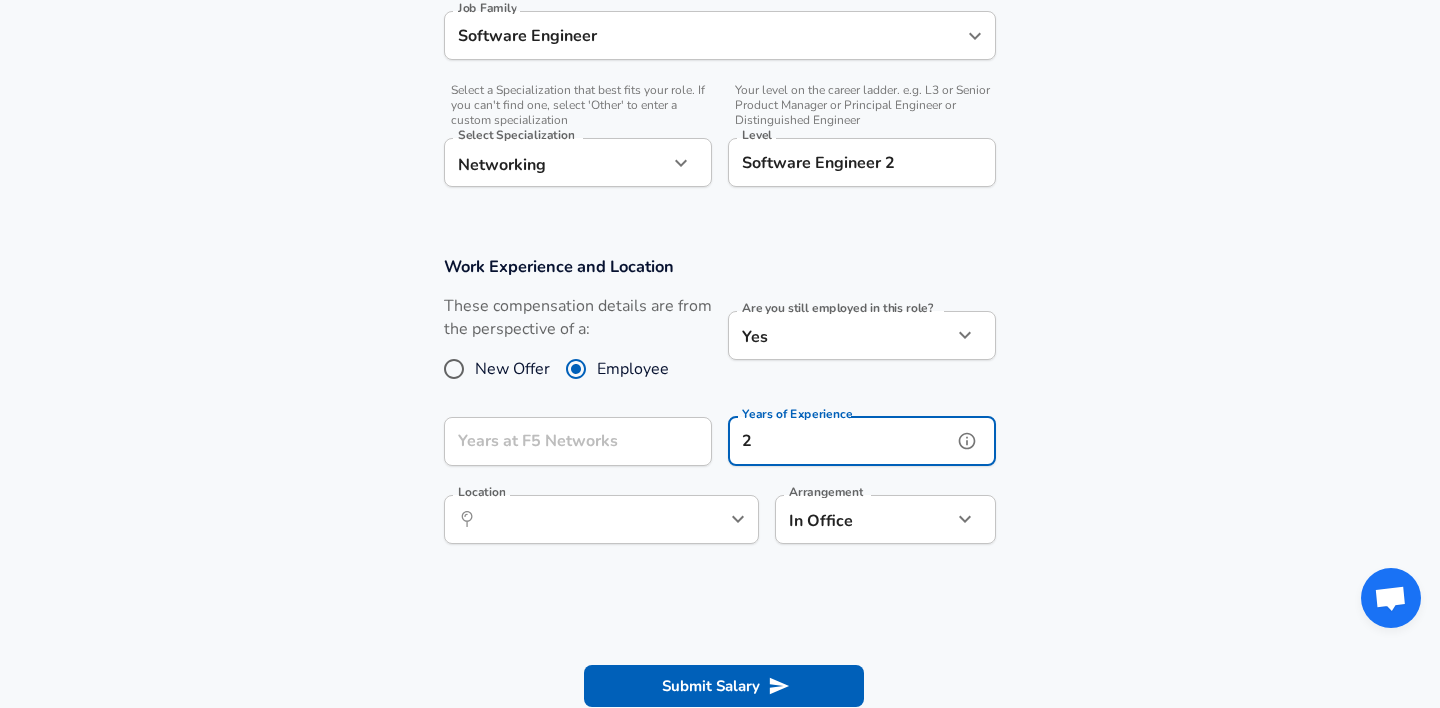 type on "2" 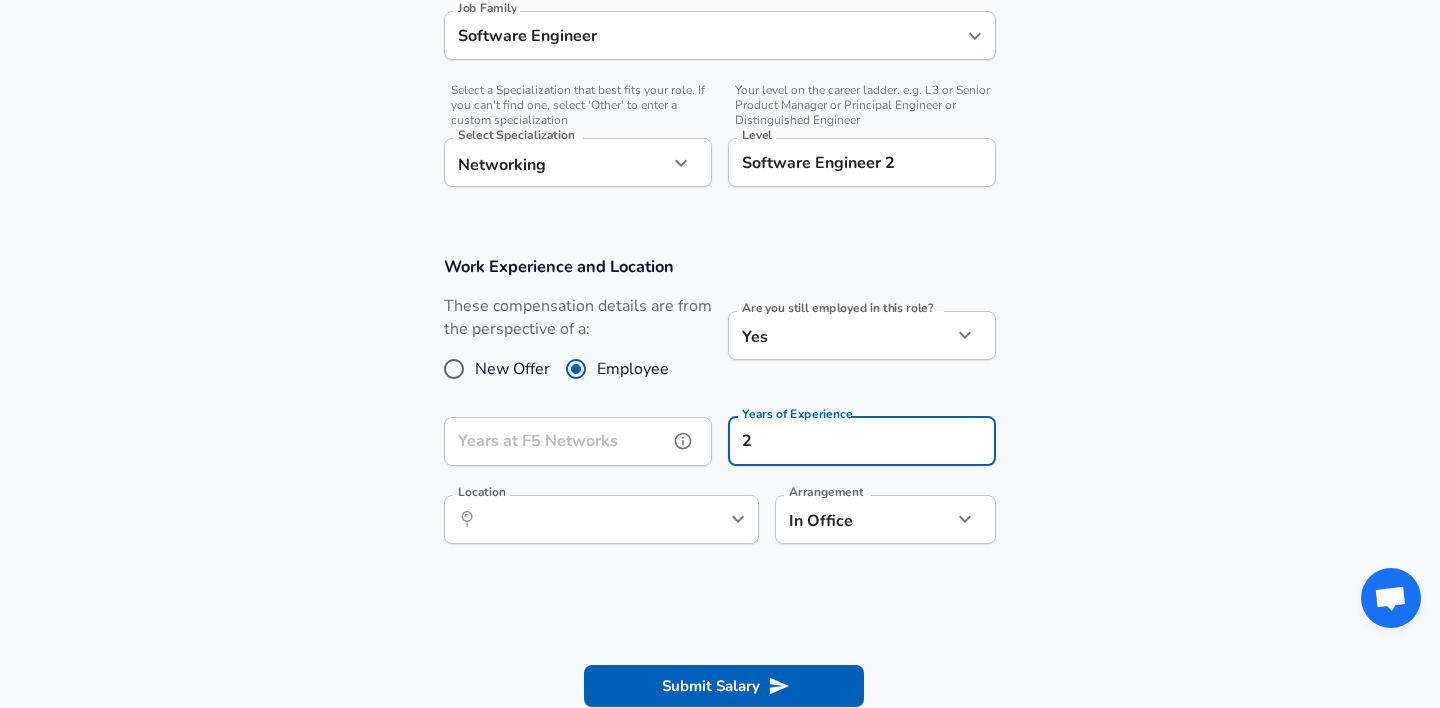 click on "Years at F5 Networks" at bounding box center [556, 441] 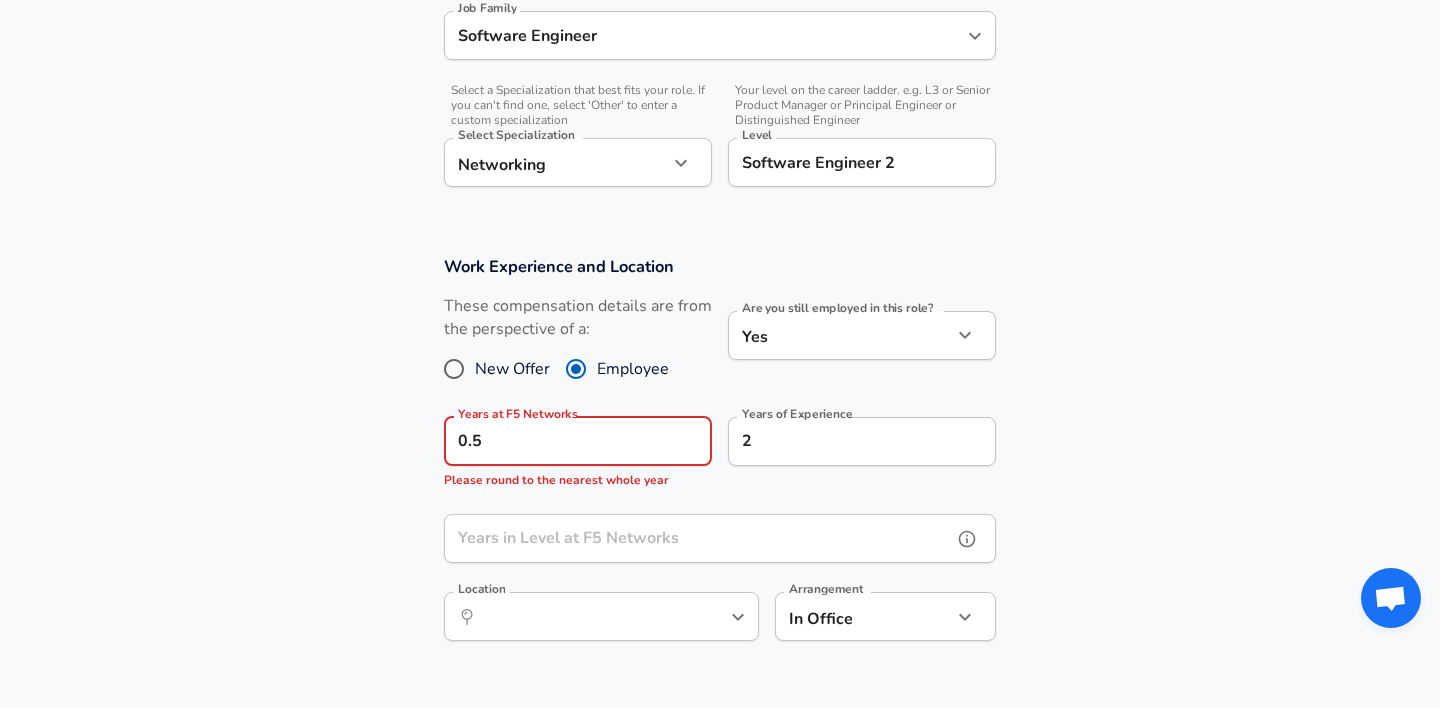 click on "Years in Level at F5 Networks" at bounding box center (698, 538) 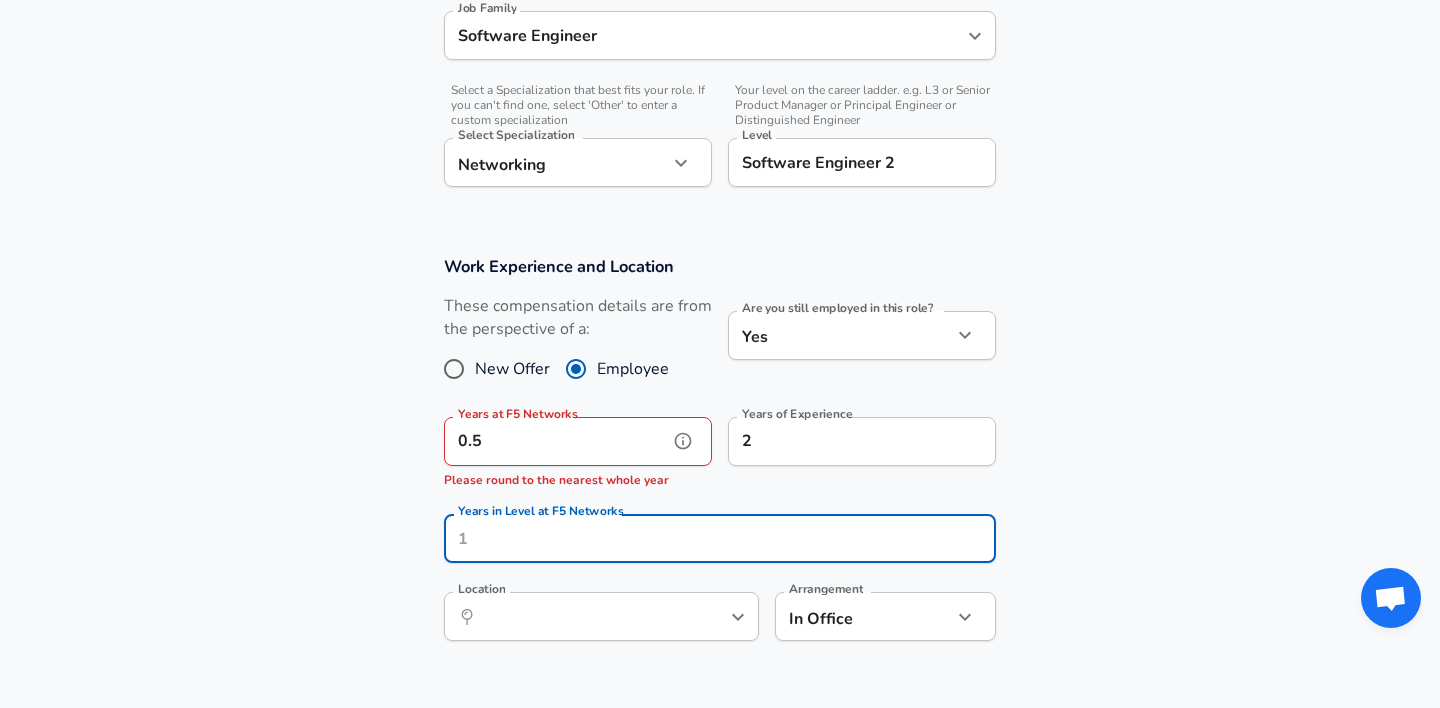 click on "0.5" at bounding box center (556, 441) 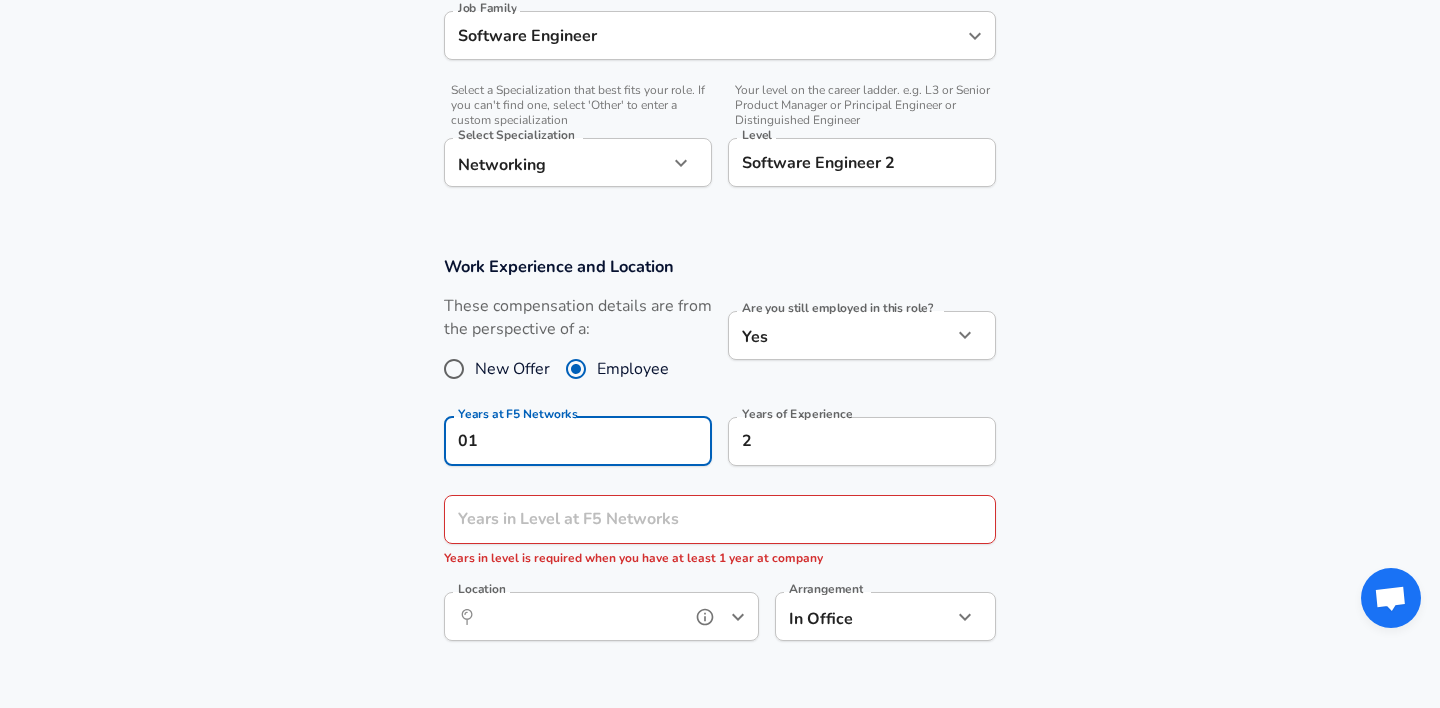 type on "1" 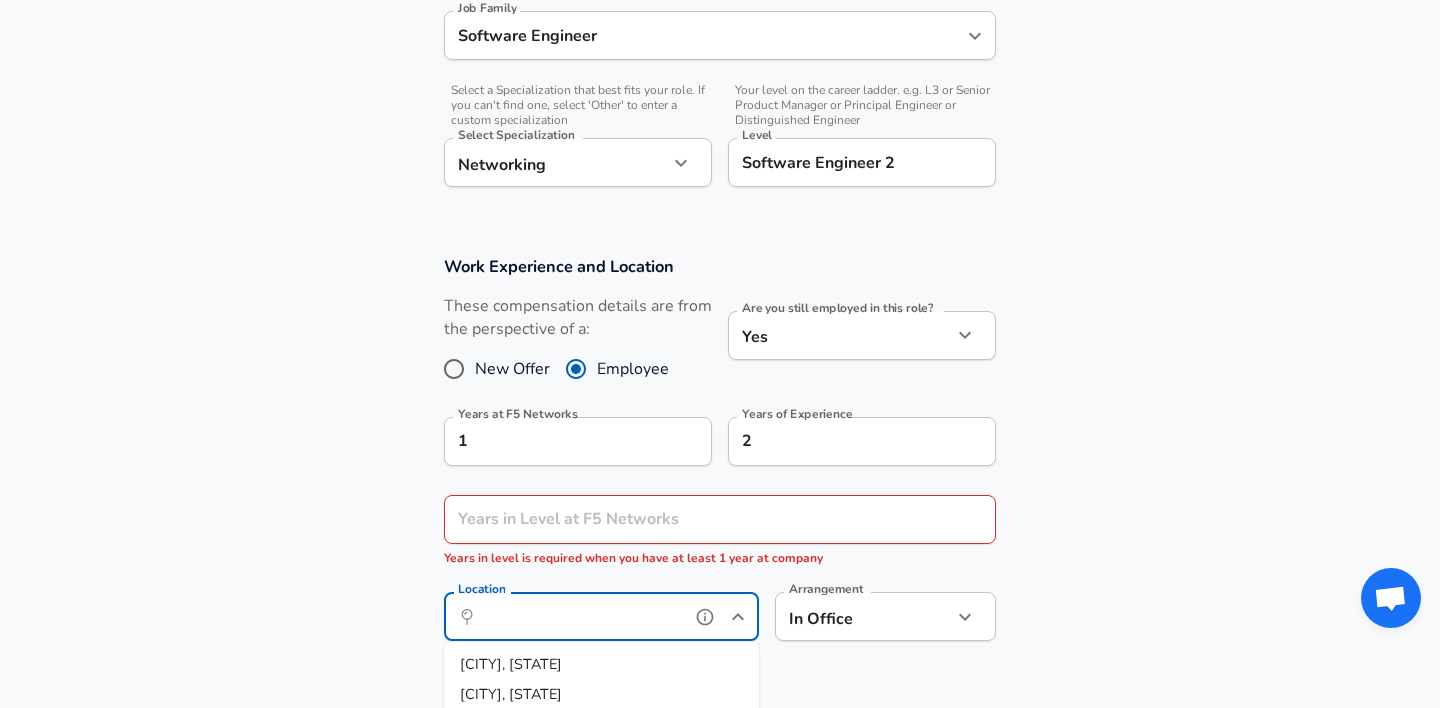 click on "Location" at bounding box center [579, 616] 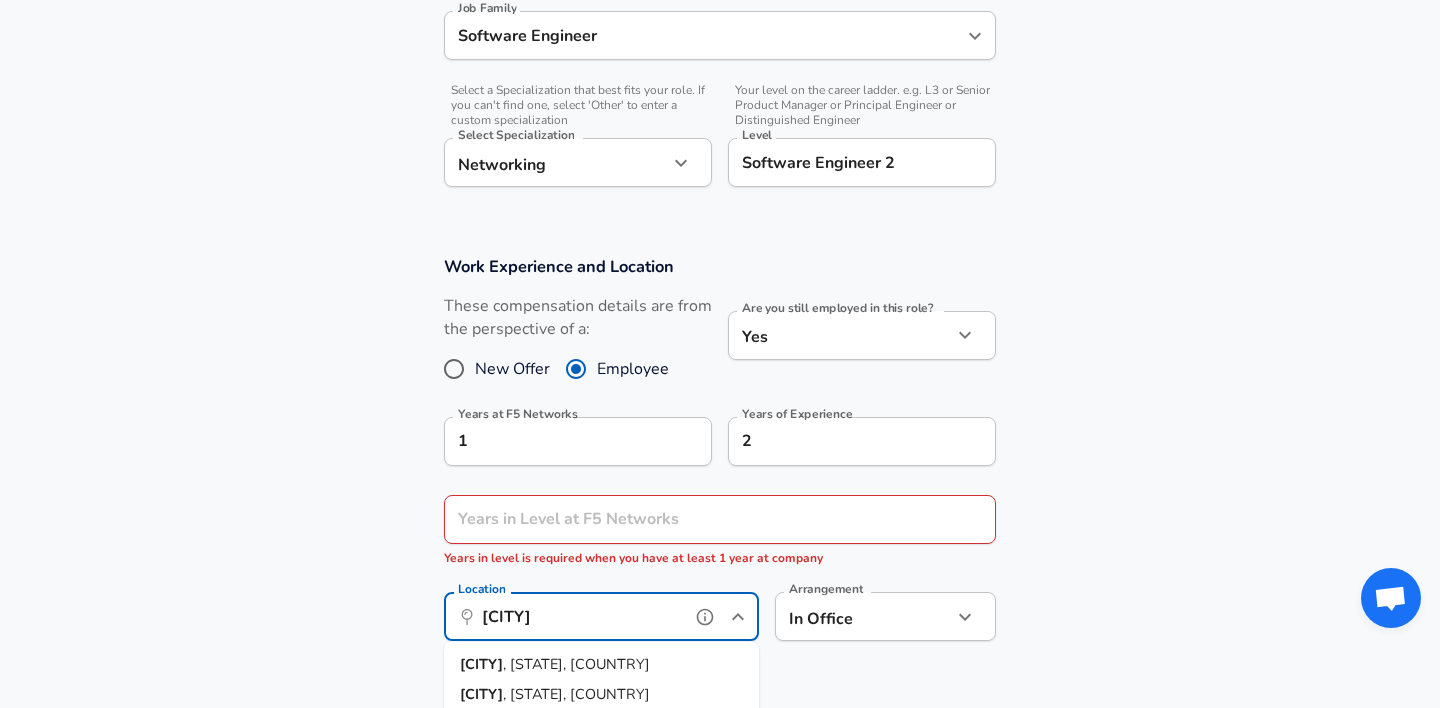 click on "[CITY], [STATE], [COUNTRY]" at bounding box center [601, 665] 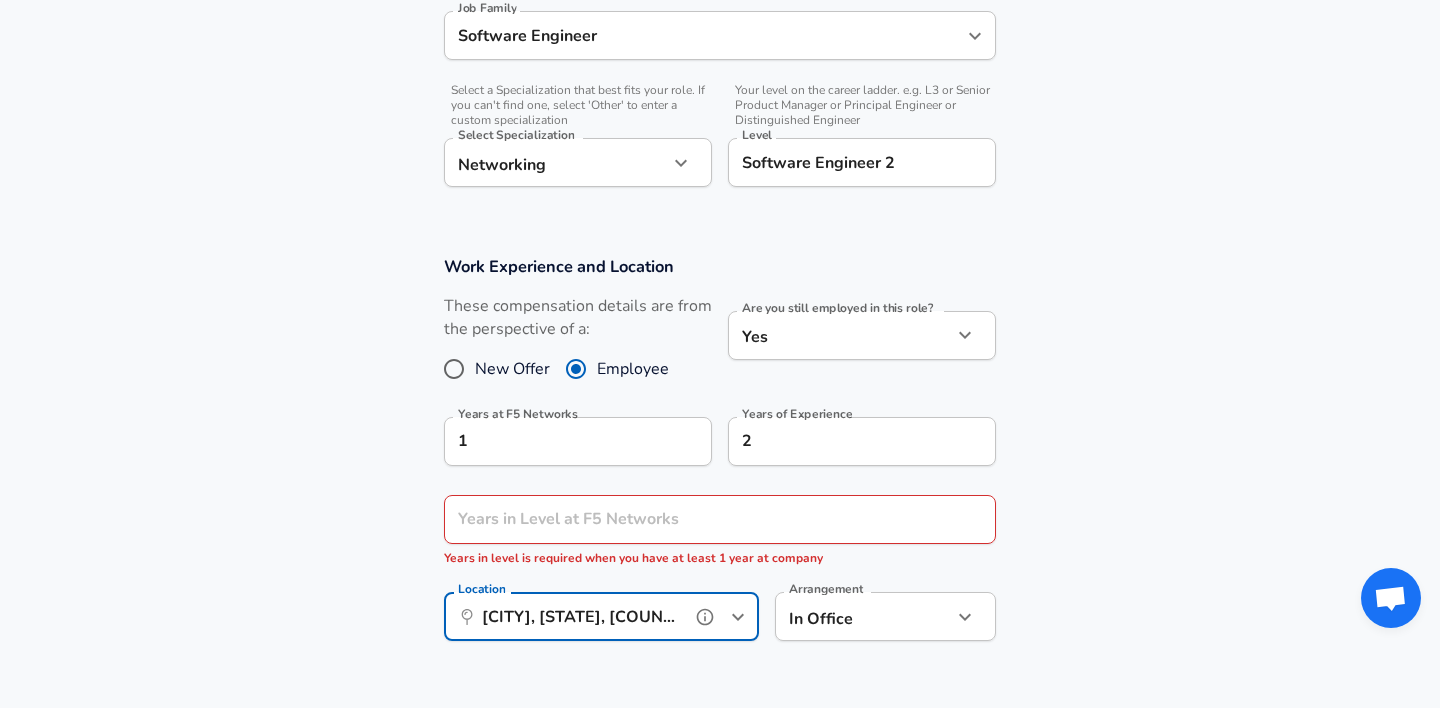 type on "[CITY], [STATE], [COUNTRY]" 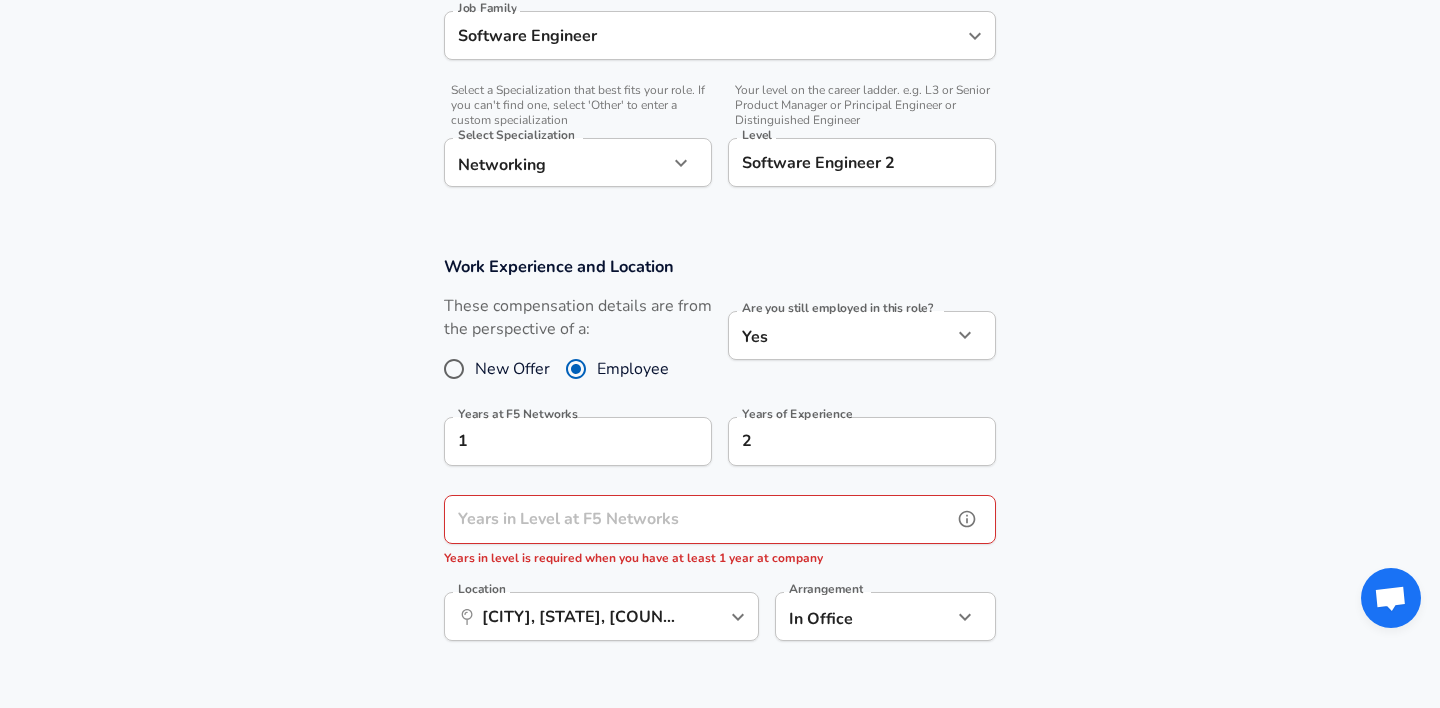 click on "Years in Level at F5 Networks" at bounding box center (698, 519) 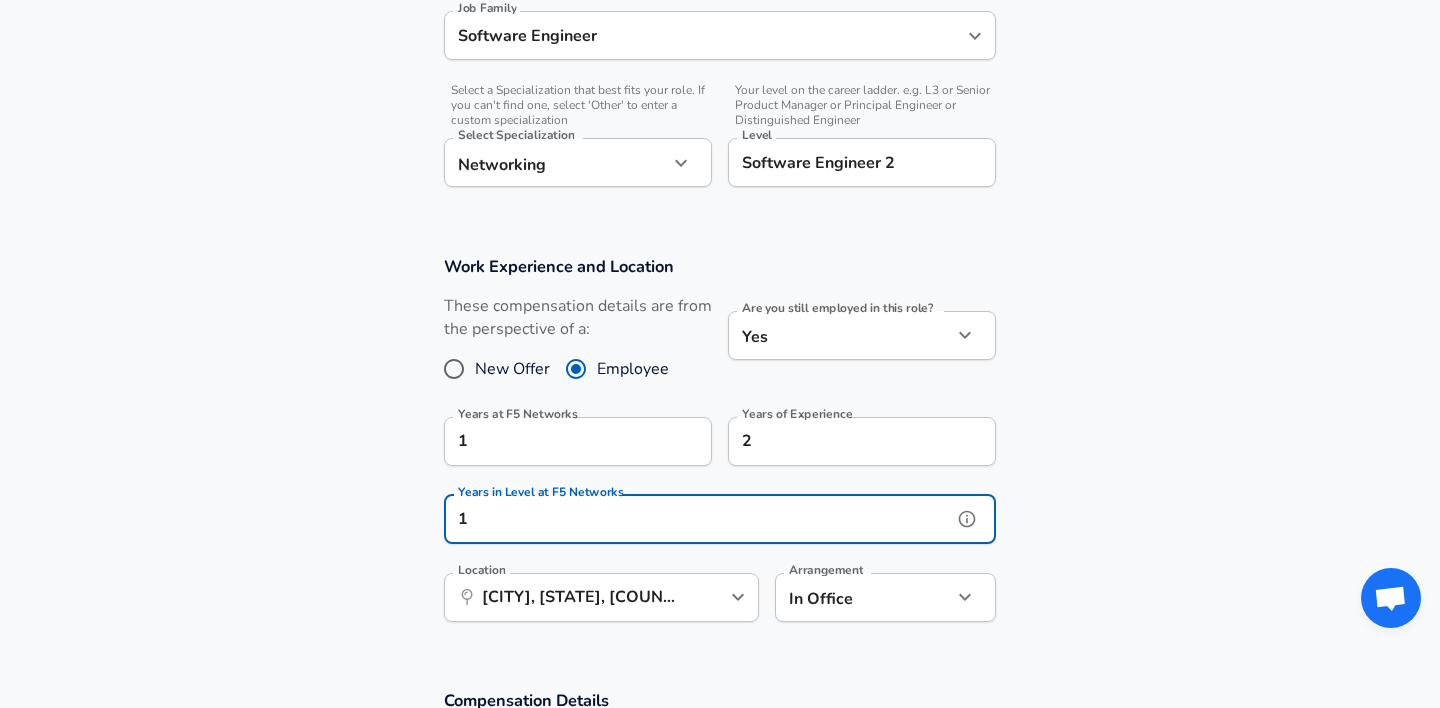 type on "1" 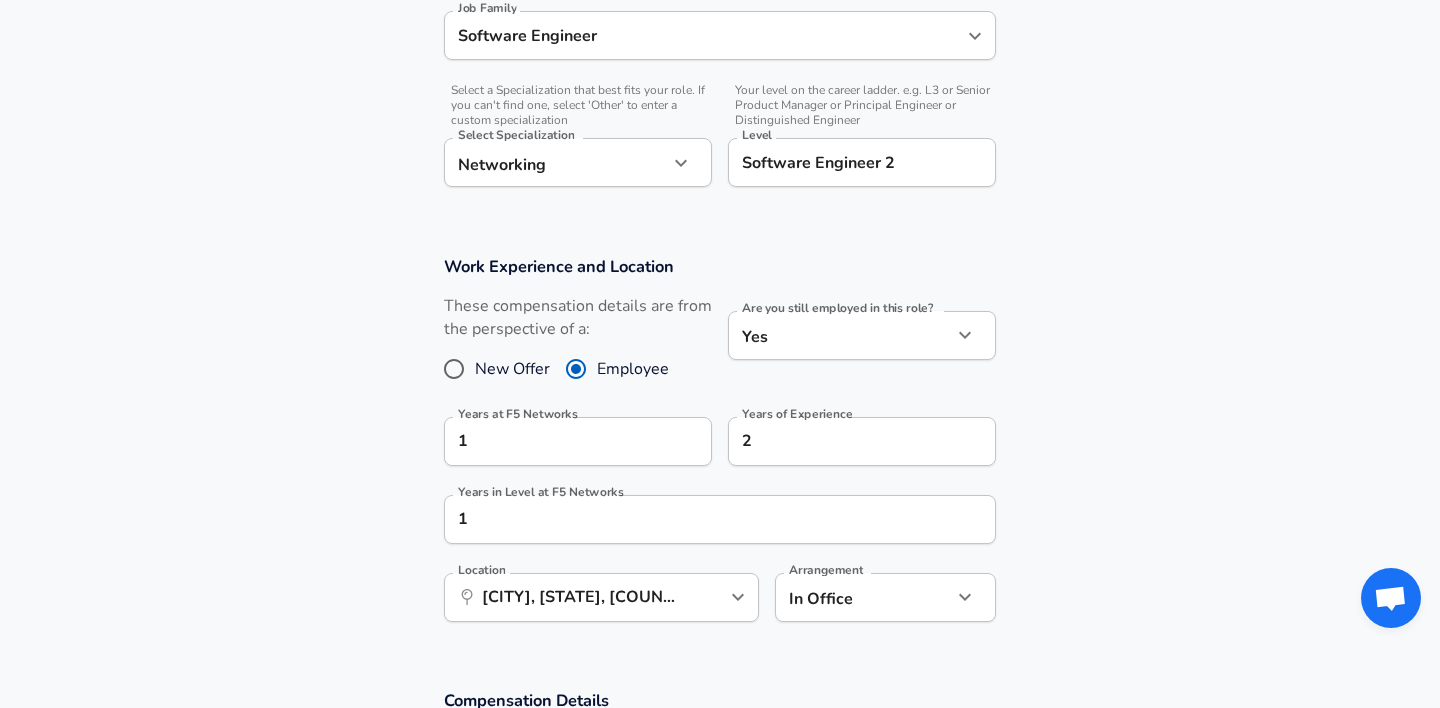 click on "Work Experience and Location These compensation details are from the perspective of a: New Offer Employee Are you still employed in this role? Yes yes Are you still employed in this role? Years at F5 Networks 1 Years at F5 Networks Years of Experience 2 Years of Experience Years in Level at F5 Networks 1 Years in Level at F5 Networks Location ​ [CITY], [STATE], [COUNTRY] Location Arrangement In Office office Arrangement" at bounding box center (720, 449) 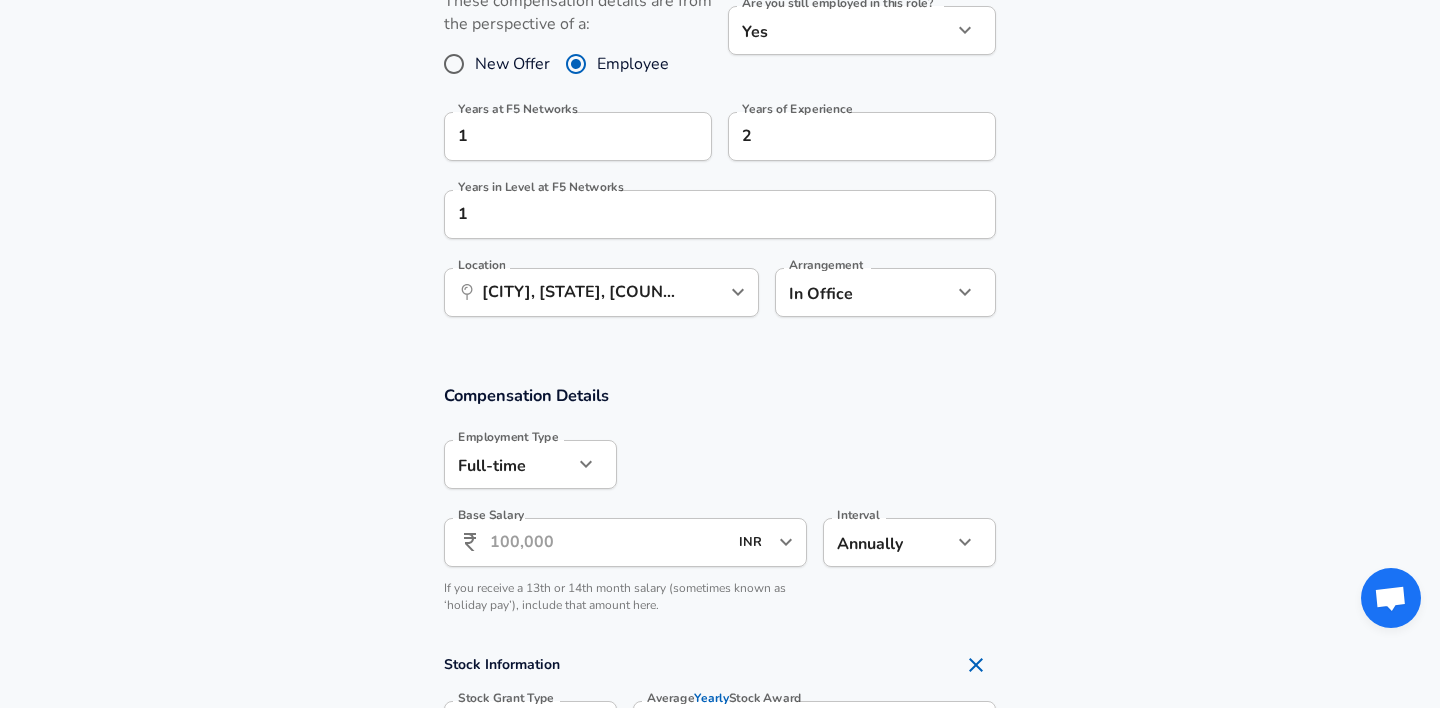 scroll, scrollTop: 928, scrollLeft: 0, axis: vertical 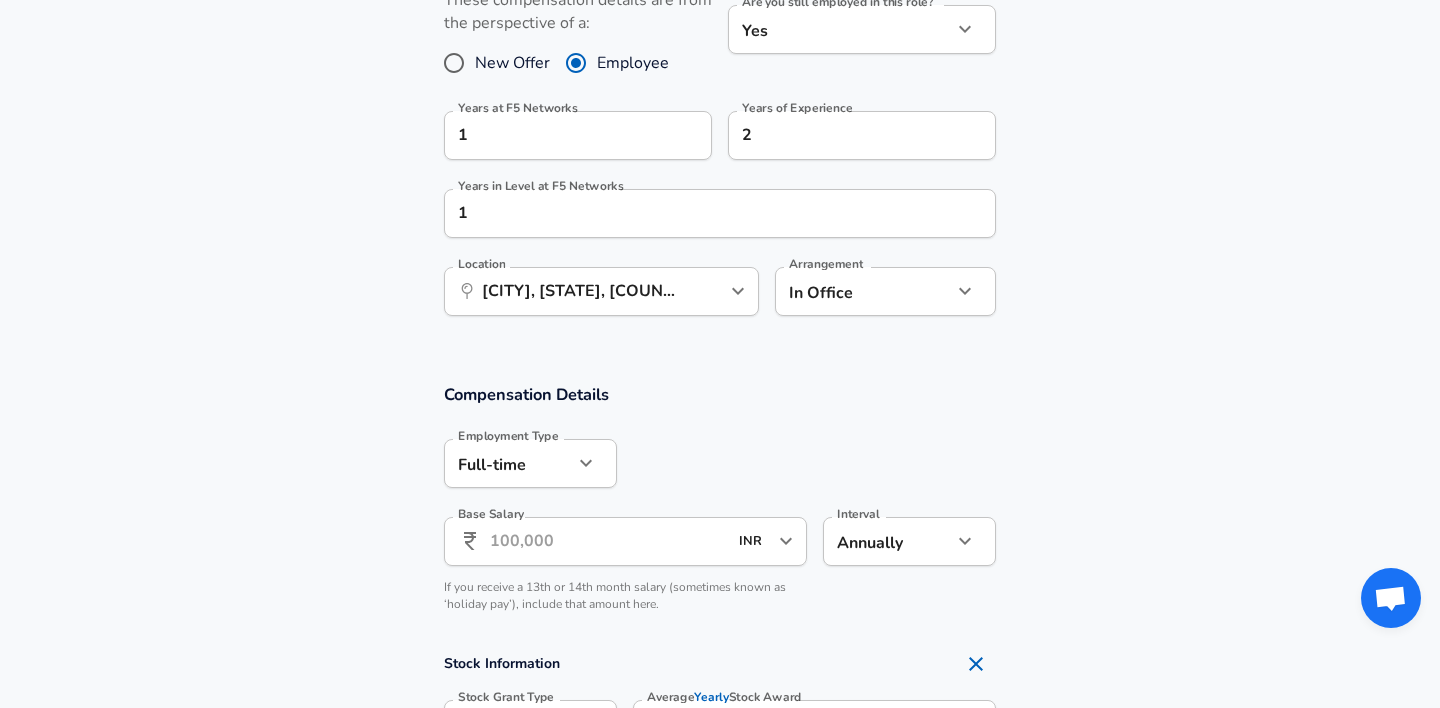 click on "Base Salary" at bounding box center [608, 541] 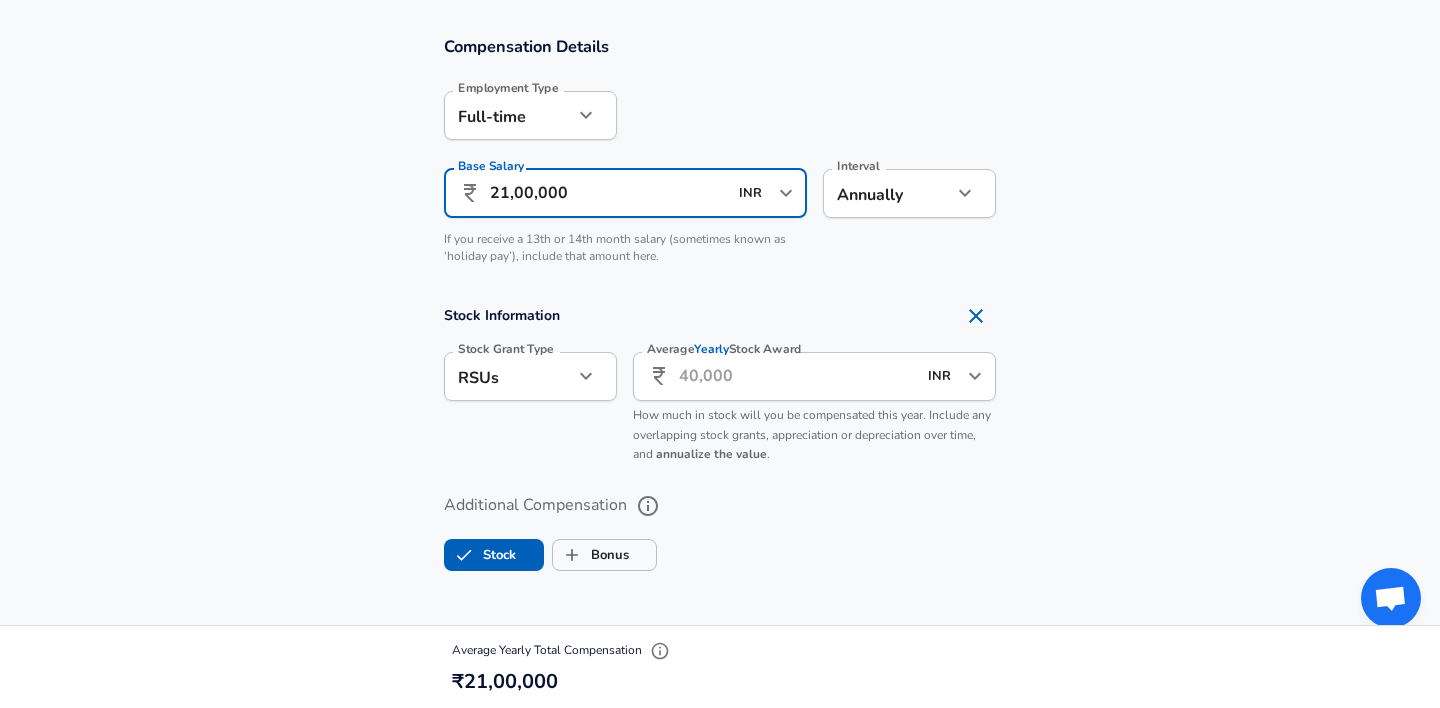 scroll, scrollTop: 1277, scrollLeft: 0, axis: vertical 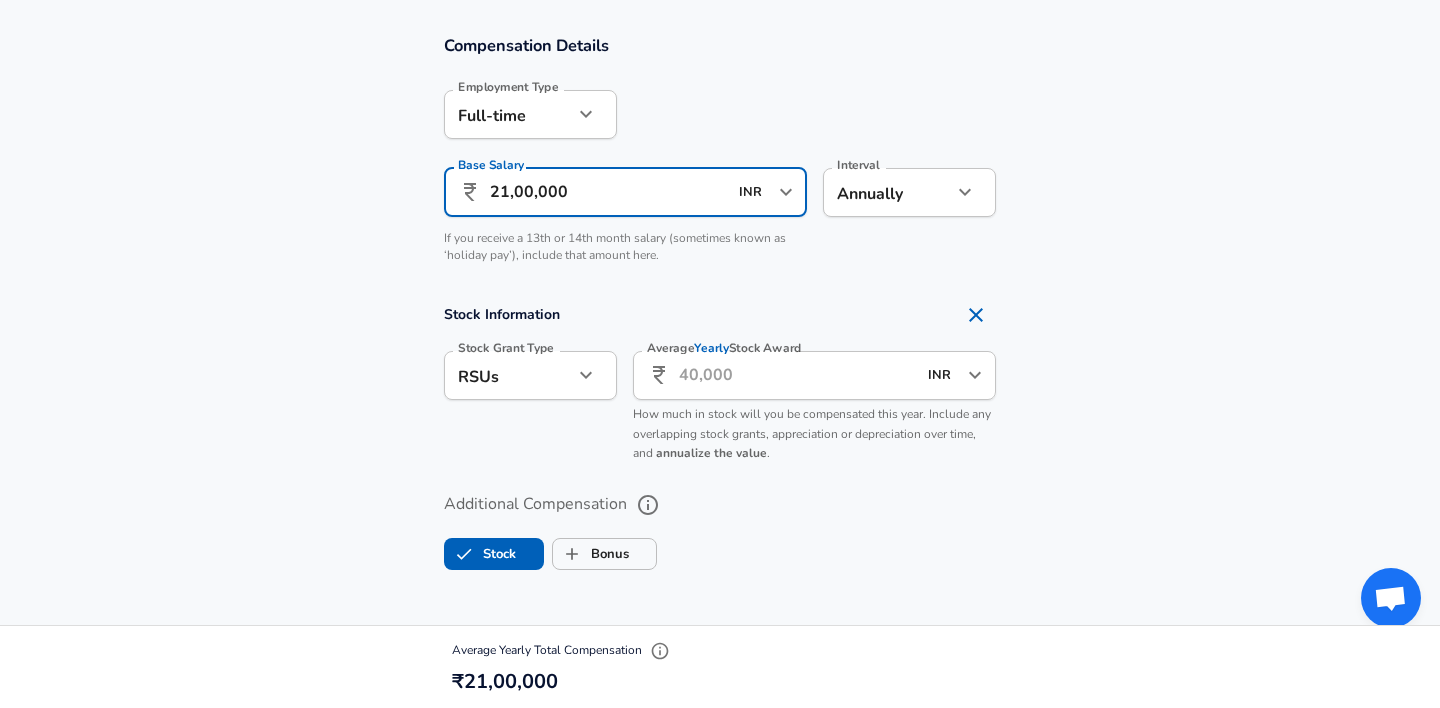 type on "21,00,000" 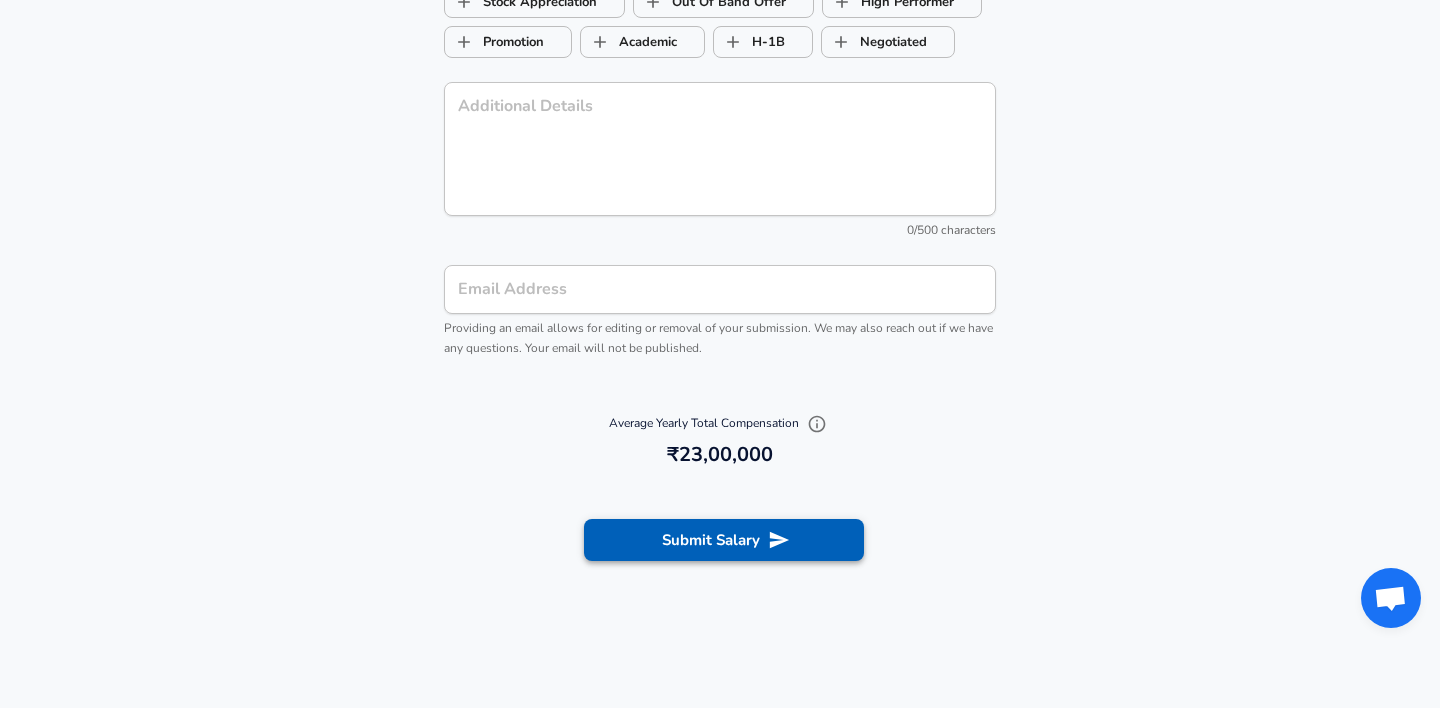 scroll, scrollTop: 2187, scrollLeft: 0, axis: vertical 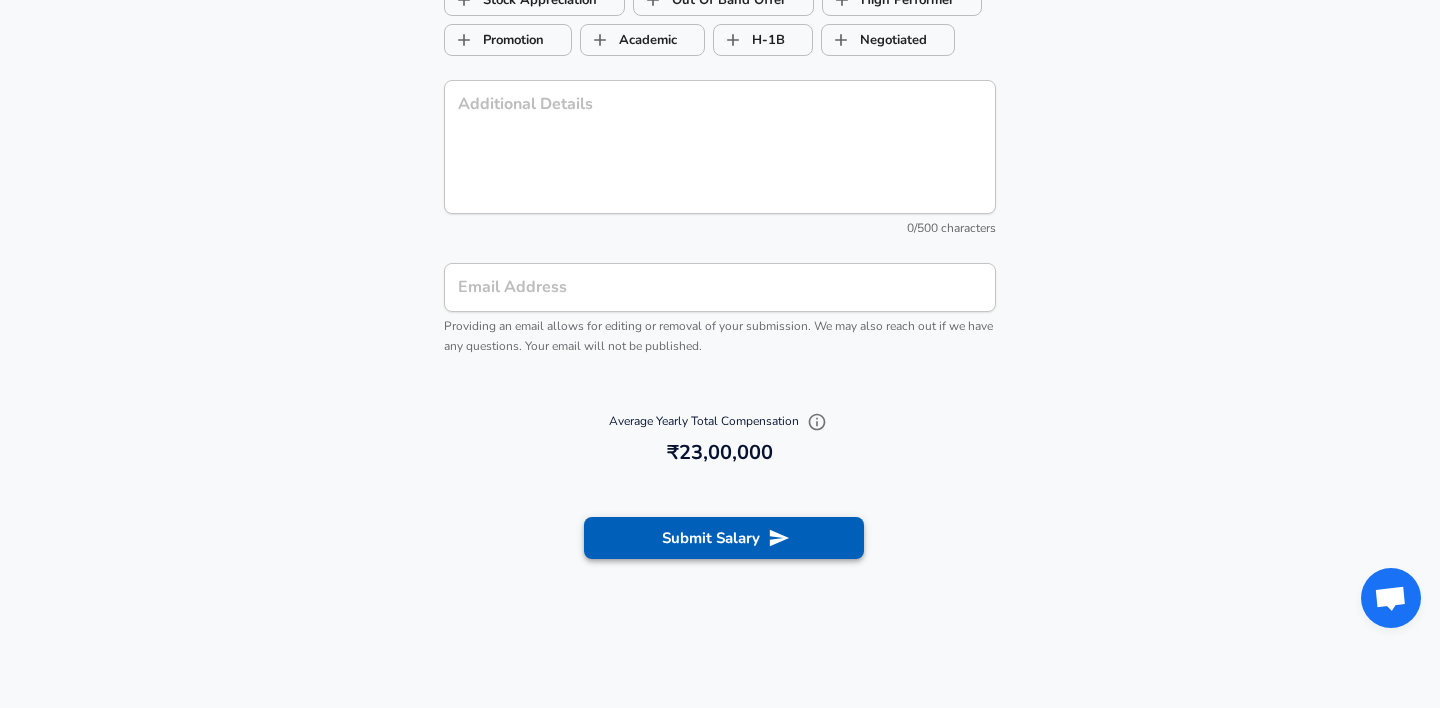 type on "2,00,000" 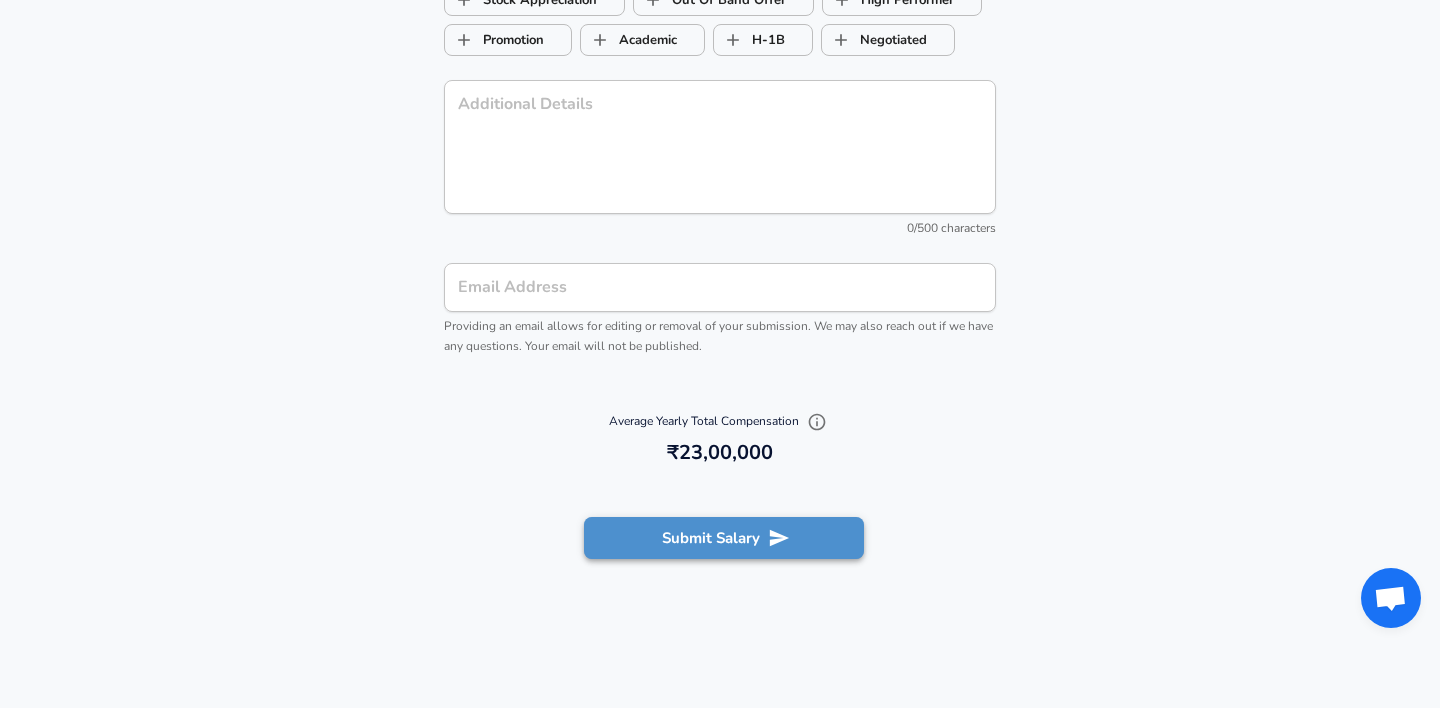 click on "Submit Salary" at bounding box center [724, 538] 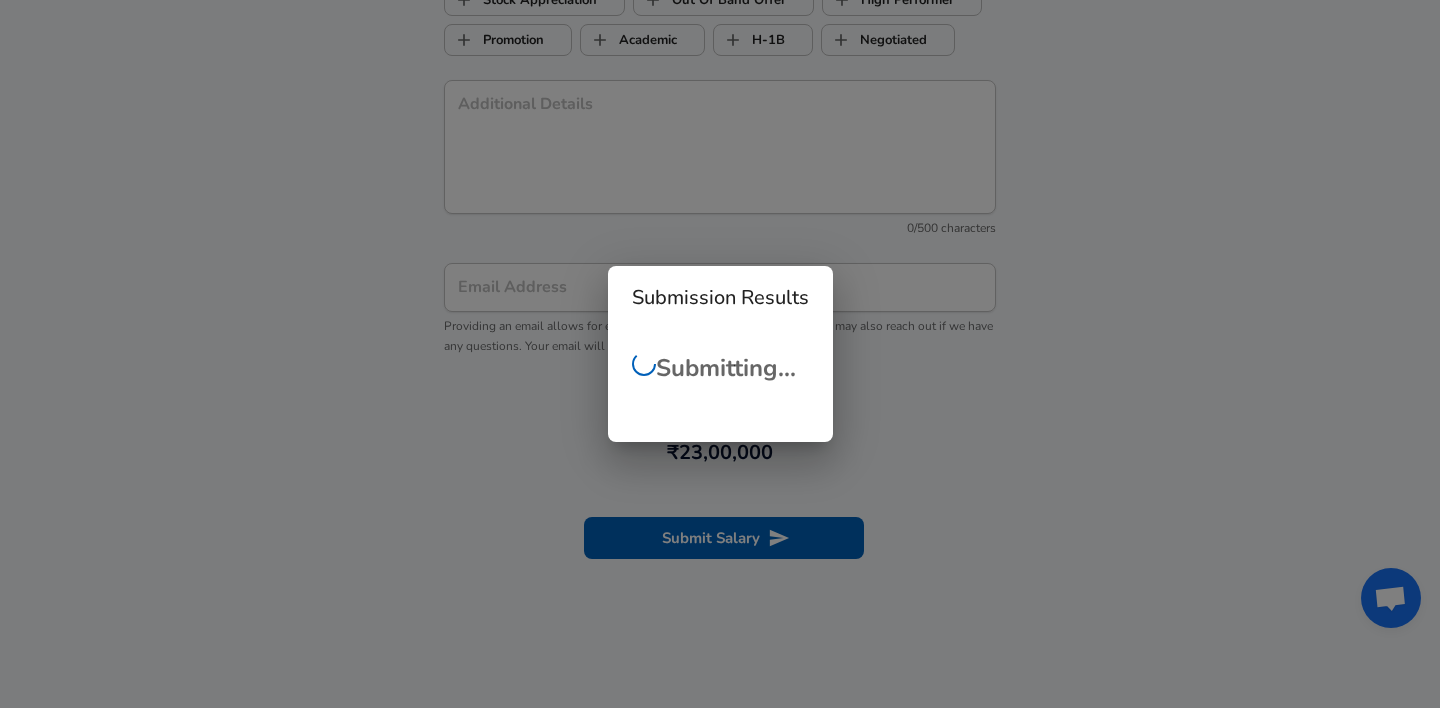 scroll, scrollTop: 521, scrollLeft: 0, axis: vertical 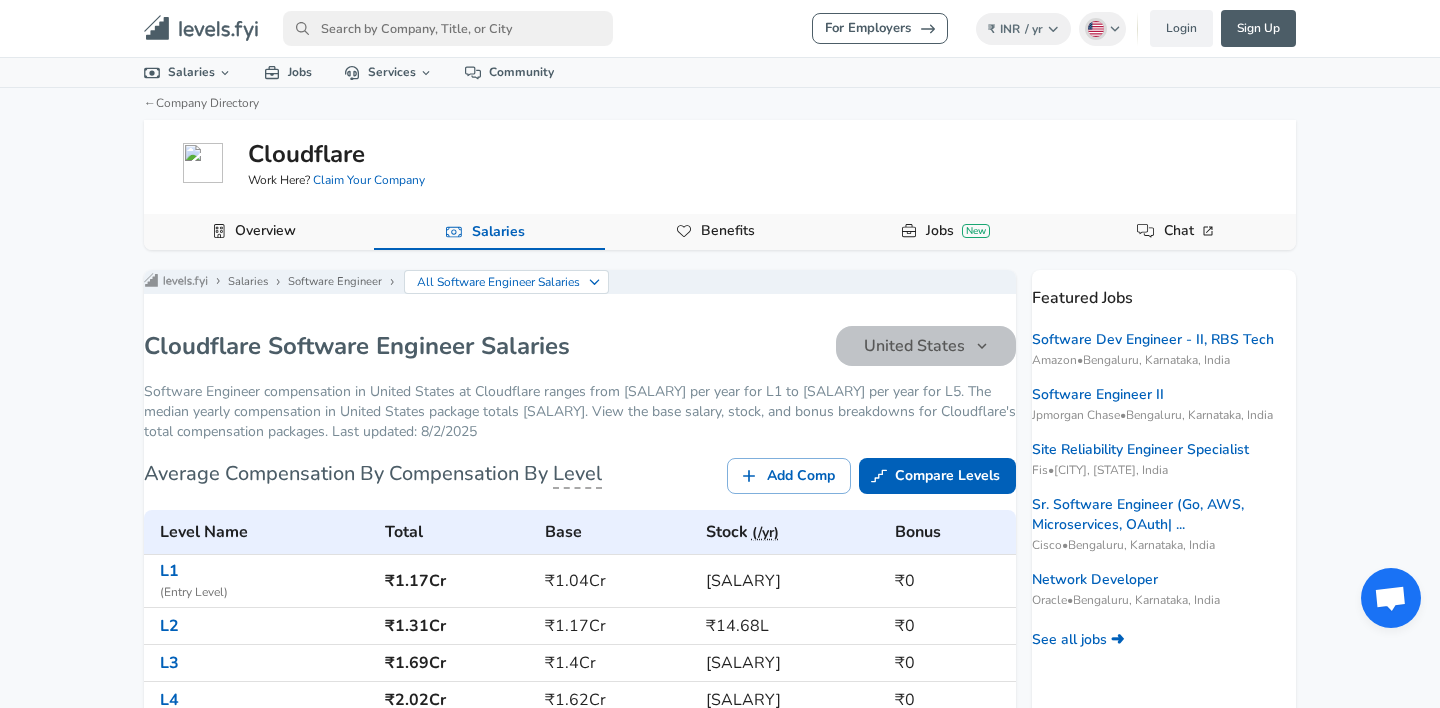 click on "United States" at bounding box center (914, 346) 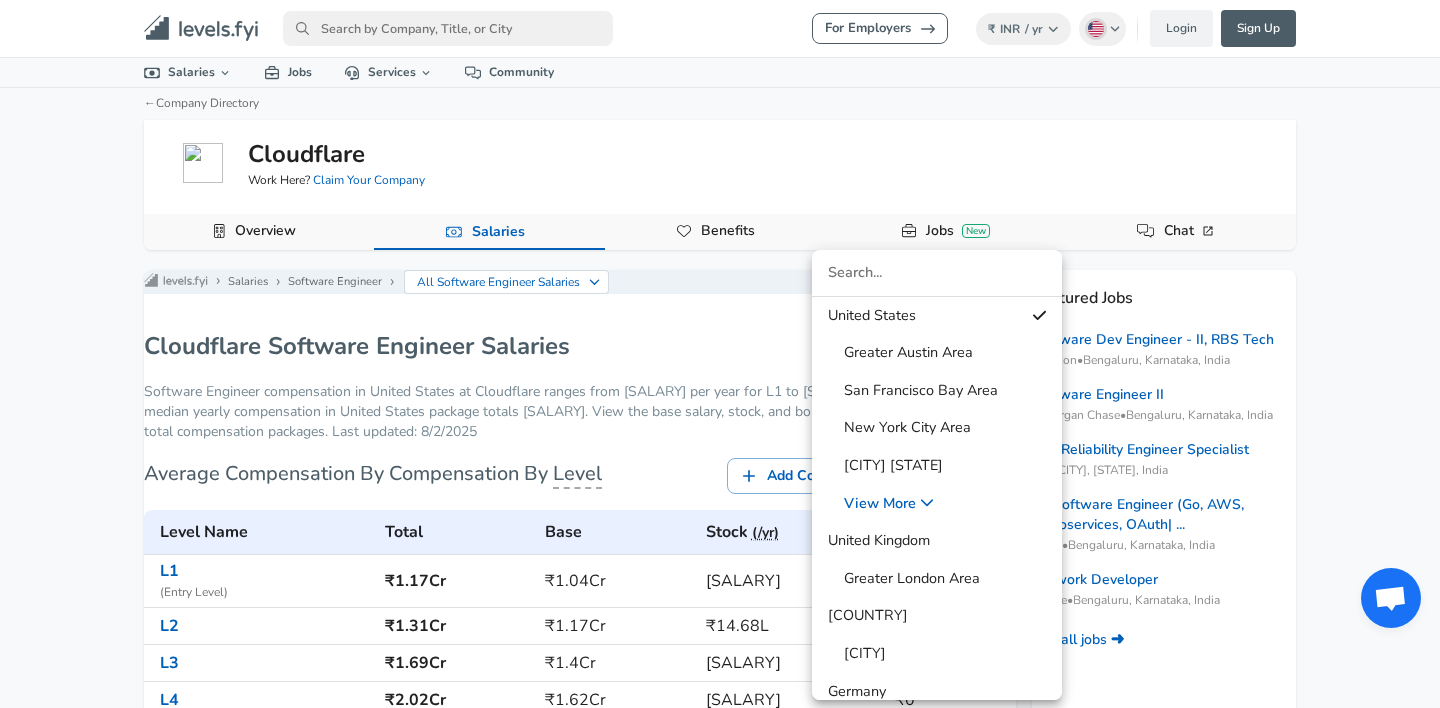type on "o" 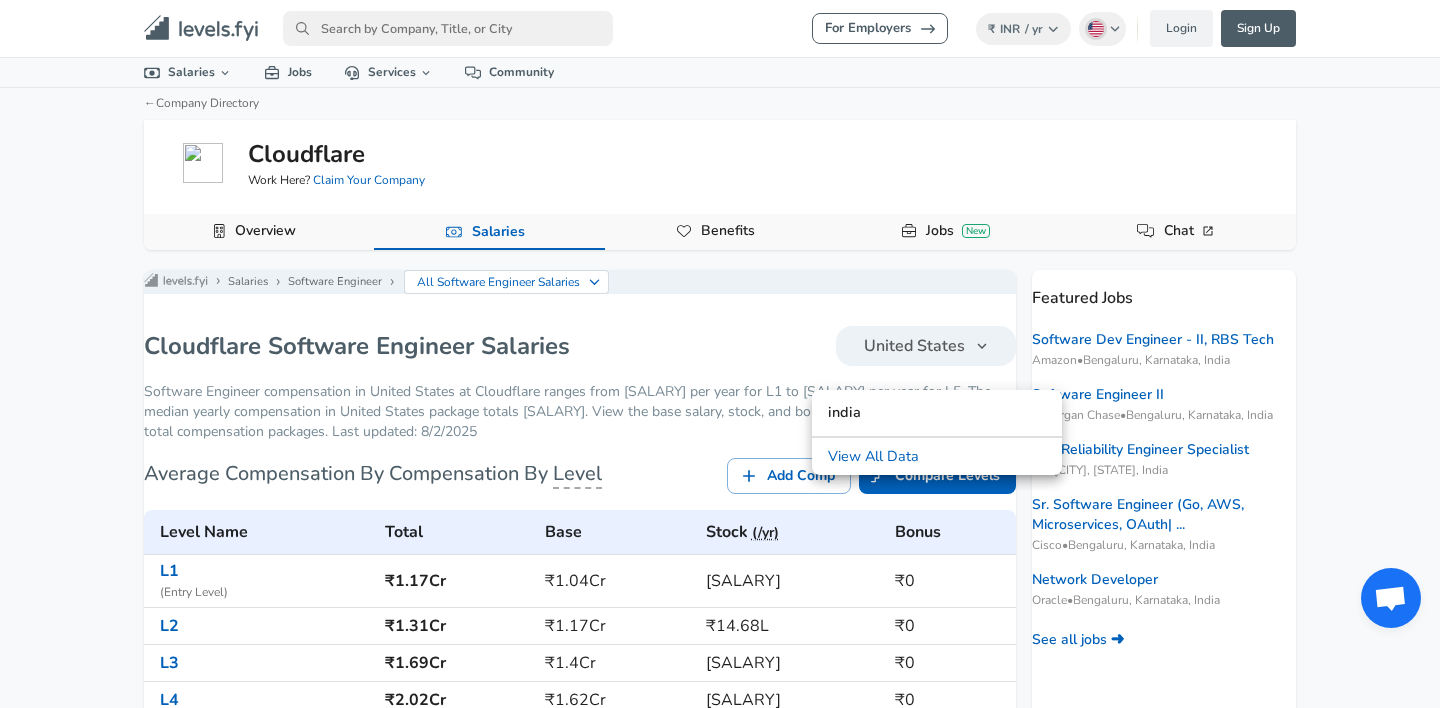 type on "india" 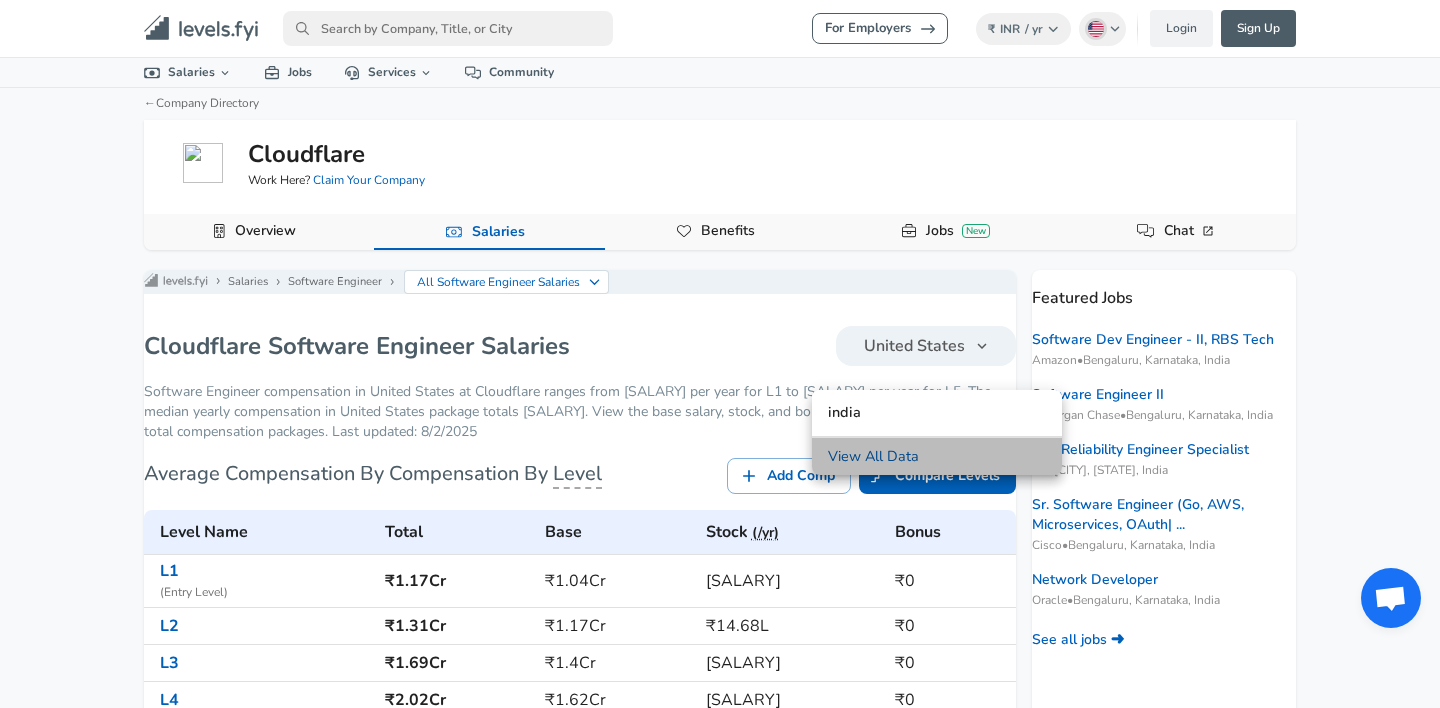 click on "View All Data" at bounding box center (937, 457) 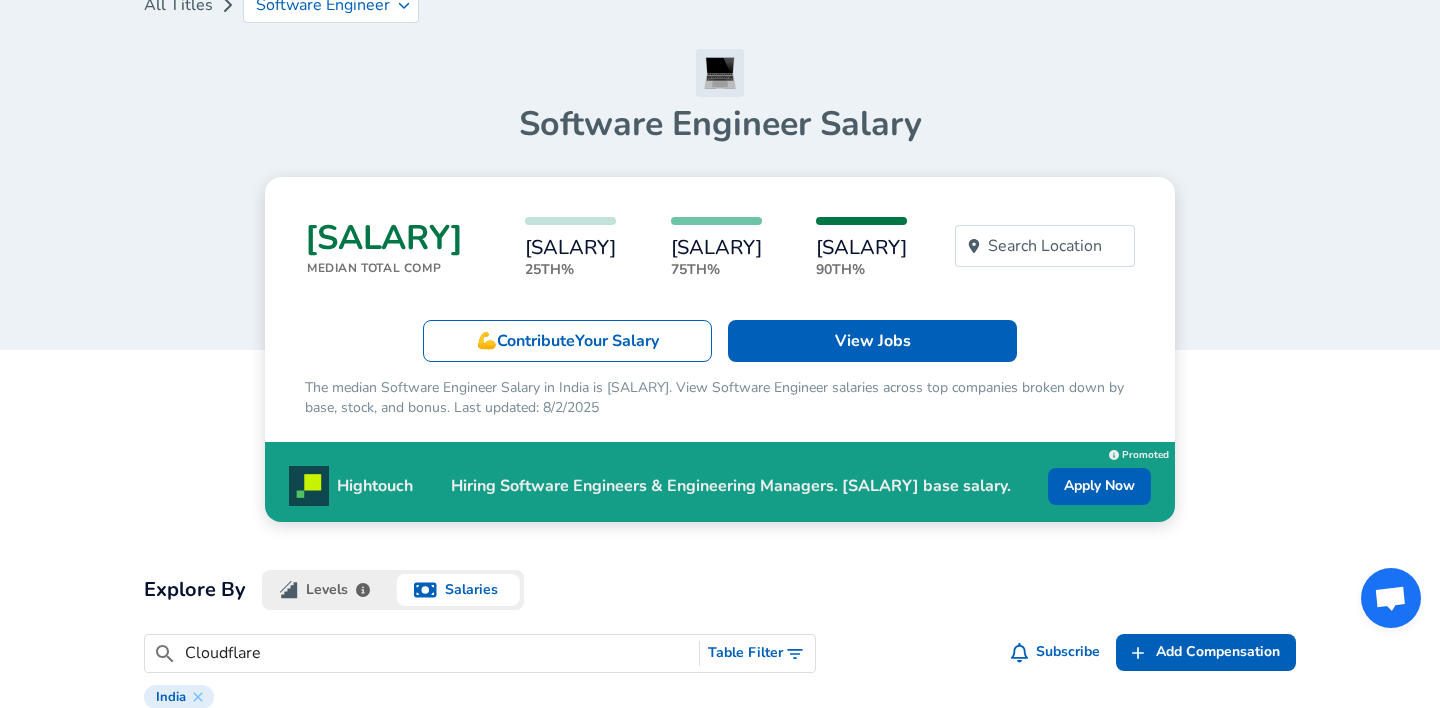 scroll, scrollTop: 110, scrollLeft: 0, axis: vertical 